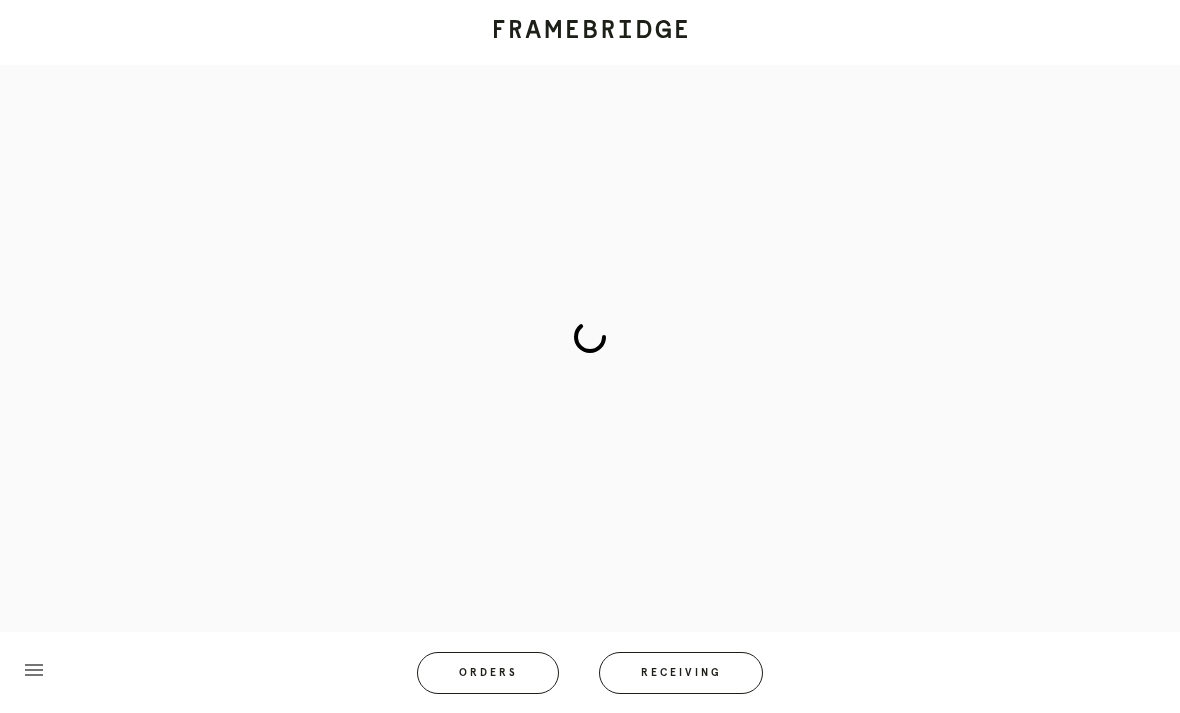scroll, scrollTop: 82, scrollLeft: 0, axis: vertical 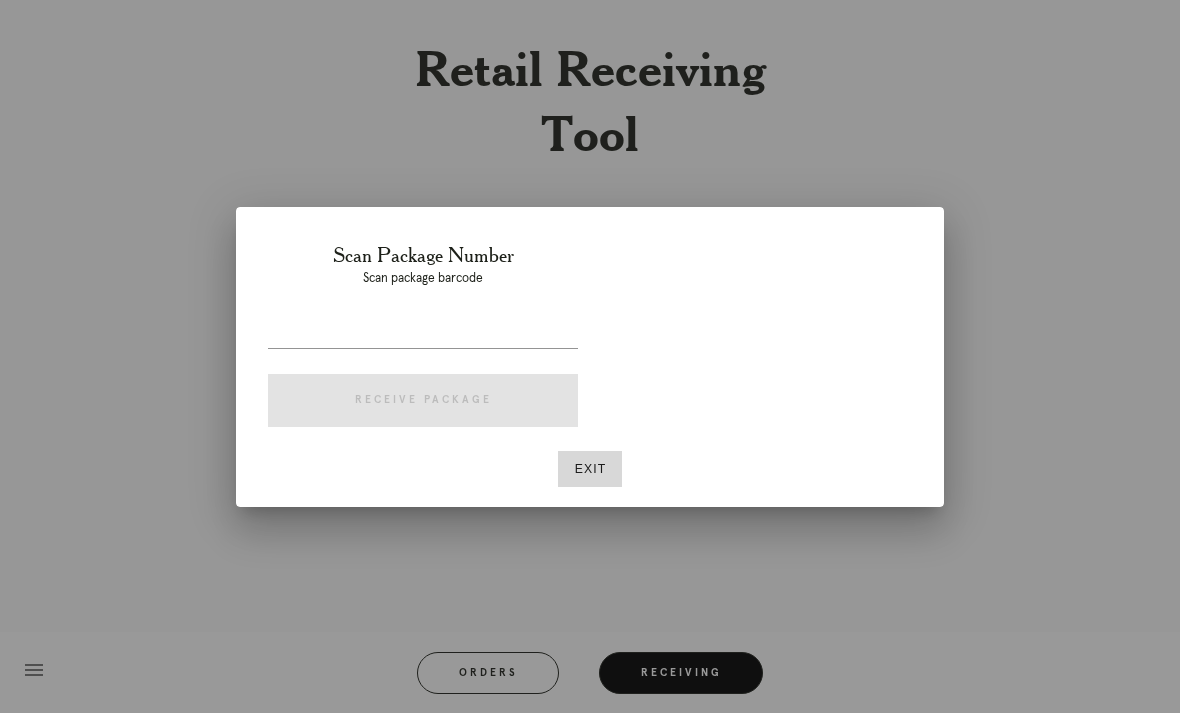 click at bounding box center [423, 332] 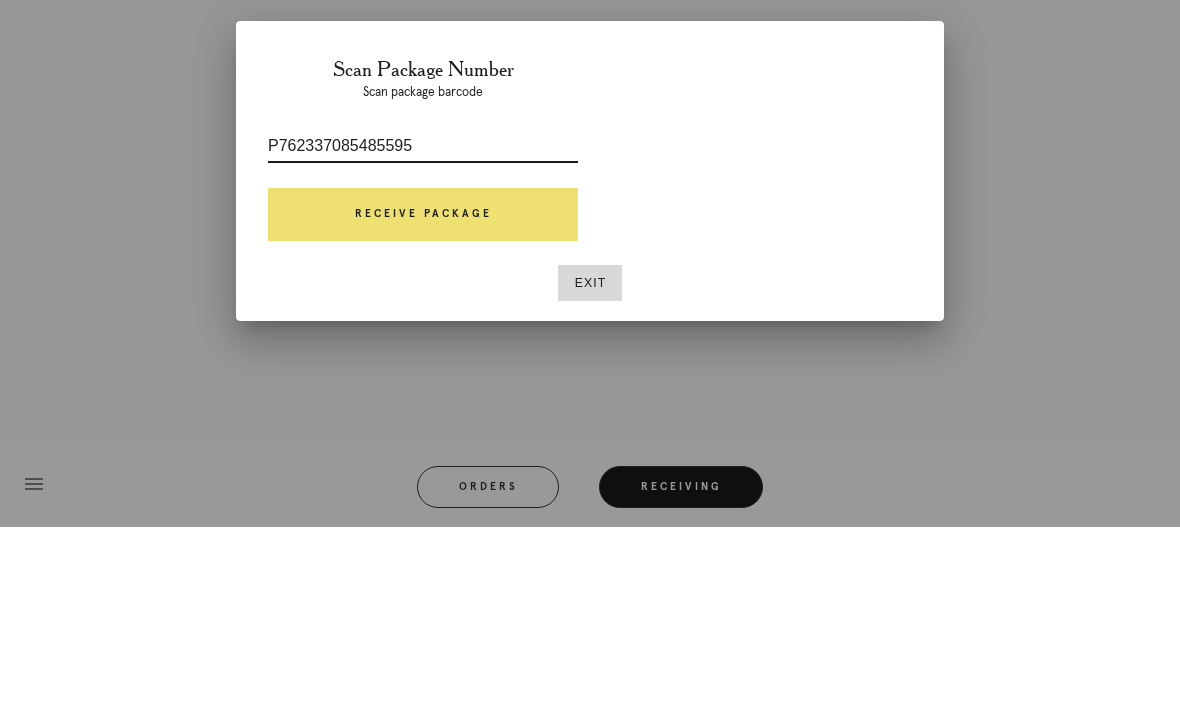 type on "P762337085485595" 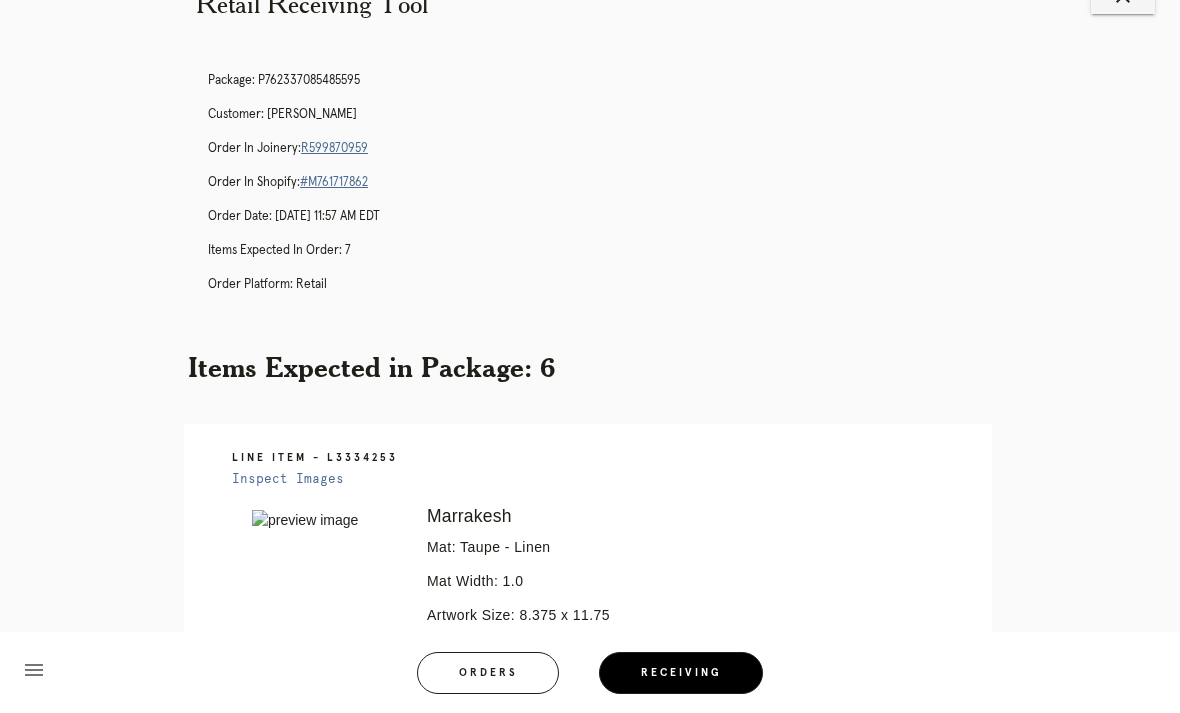scroll, scrollTop: 62, scrollLeft: 0, axis: vertical 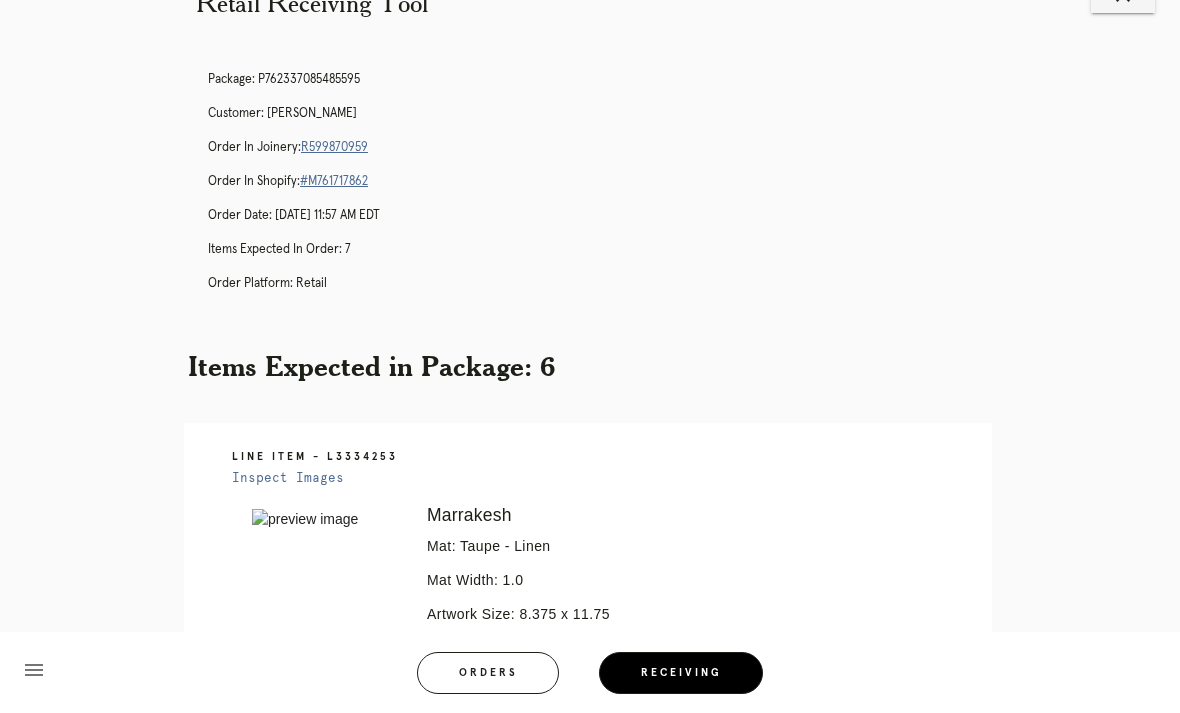 click on "R599870959" at bounding box center [334, 147] 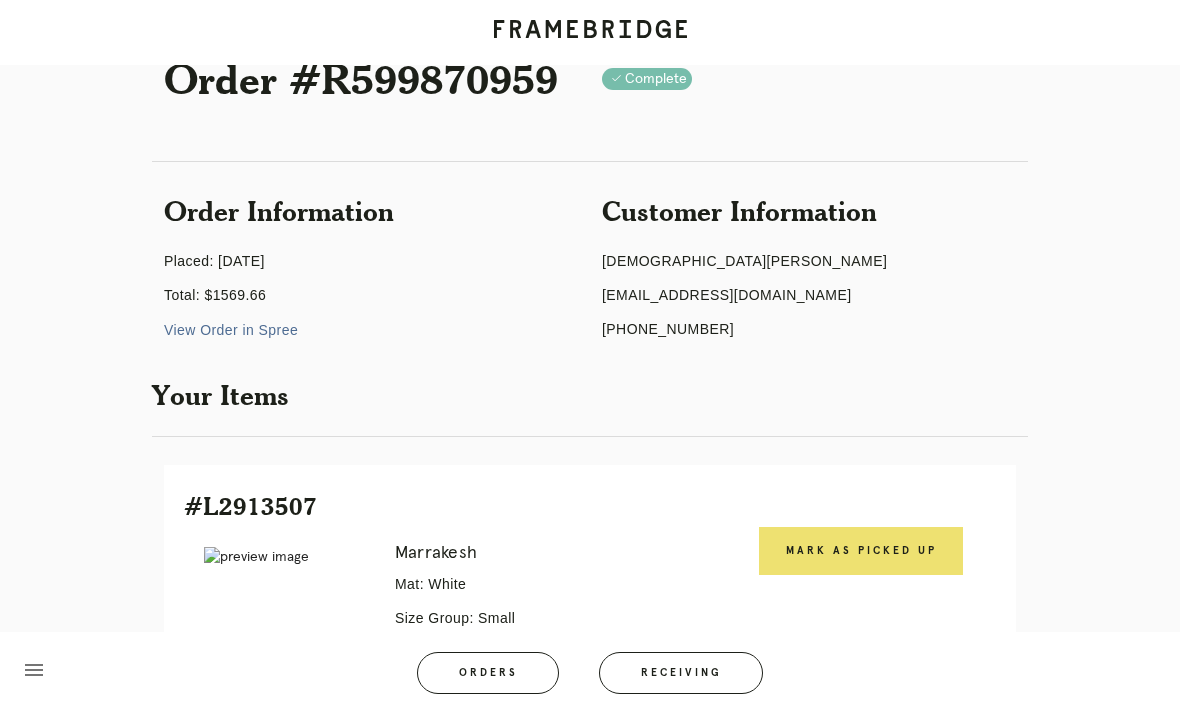 scroll, scrollTop: 81, scrollLeft: 0, axis: vertical 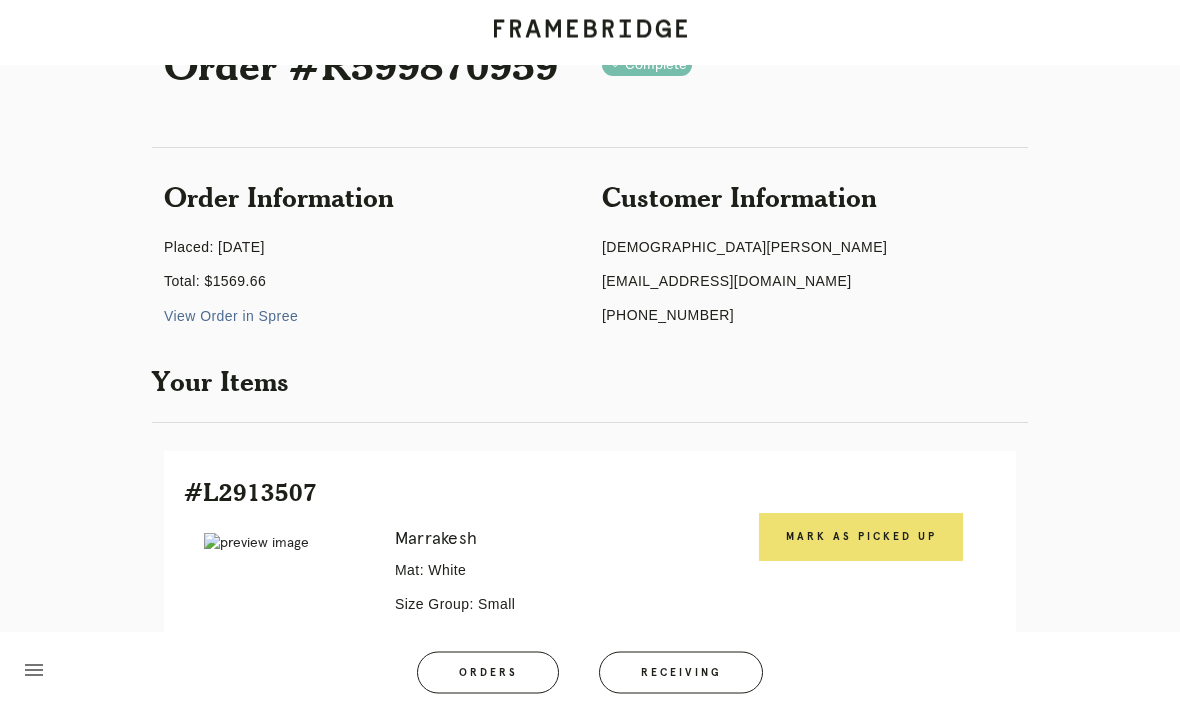 click on "Mark as Picked Up" at bounding box center [861, 538] 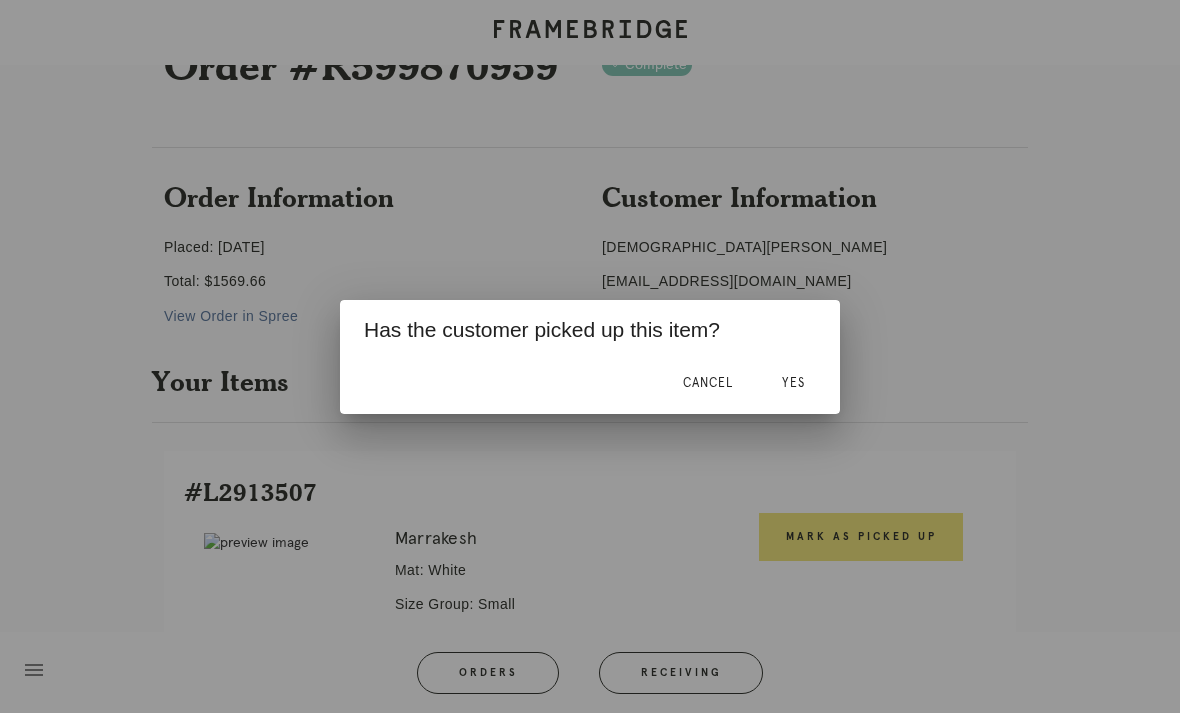 click on "Yes" at bounding box center [793, 383] 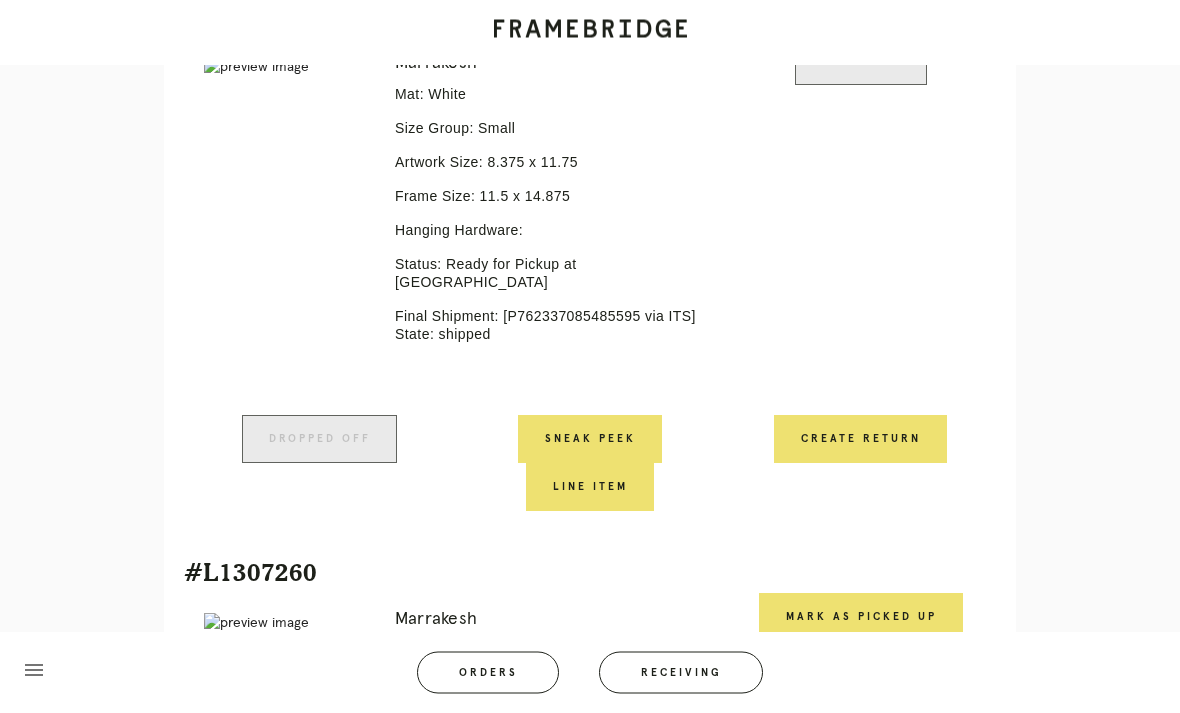 scroll, scrollTop: 558, scrollLeft: 0, axis: vertical 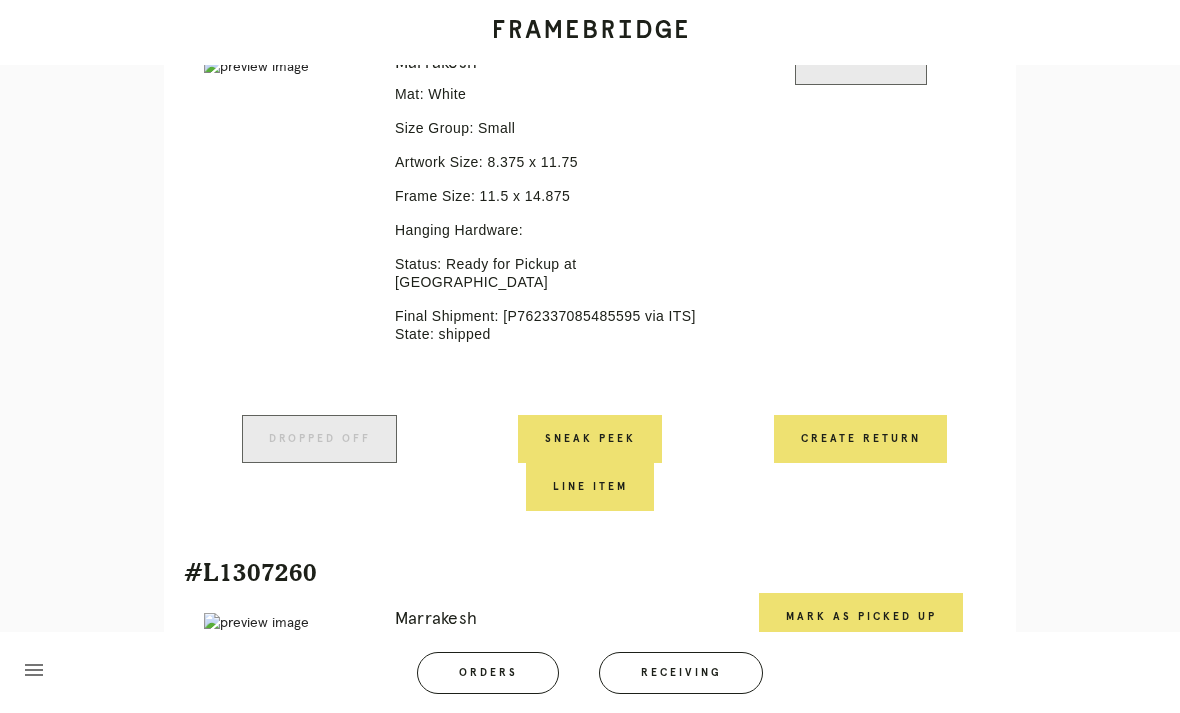 click on "Mark as Picked Up" at bounding box center (861, 617) 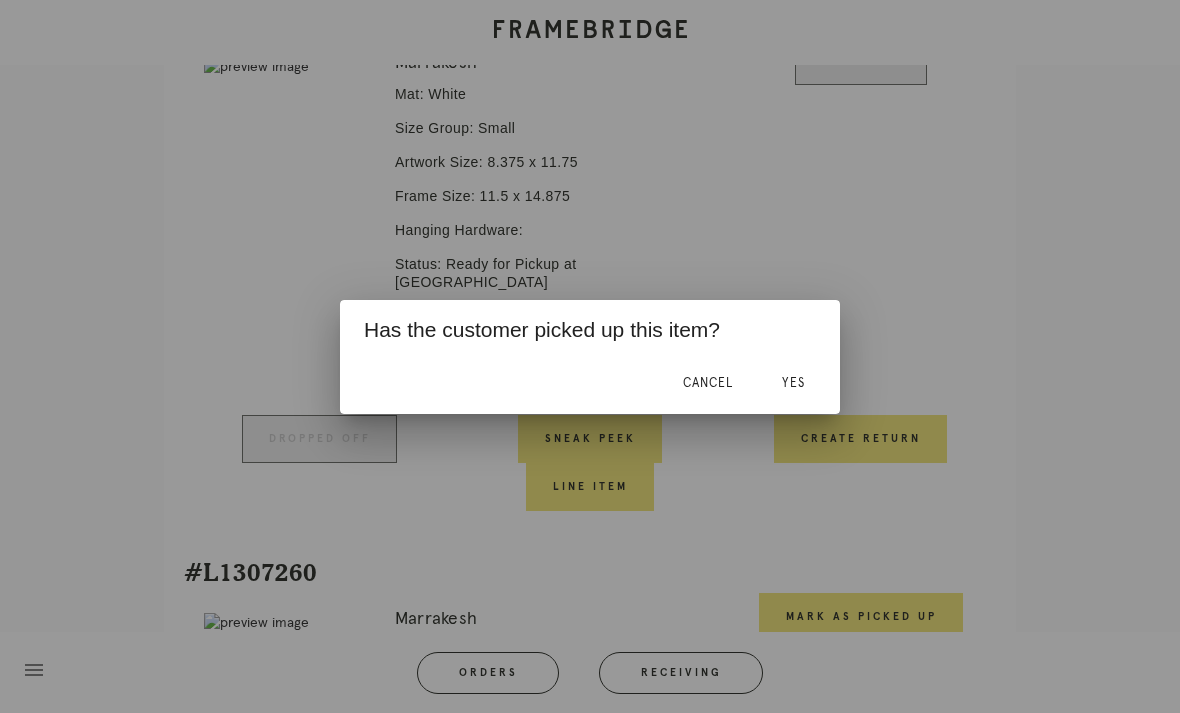 click on "Yes" at bounding box center (793, 383) 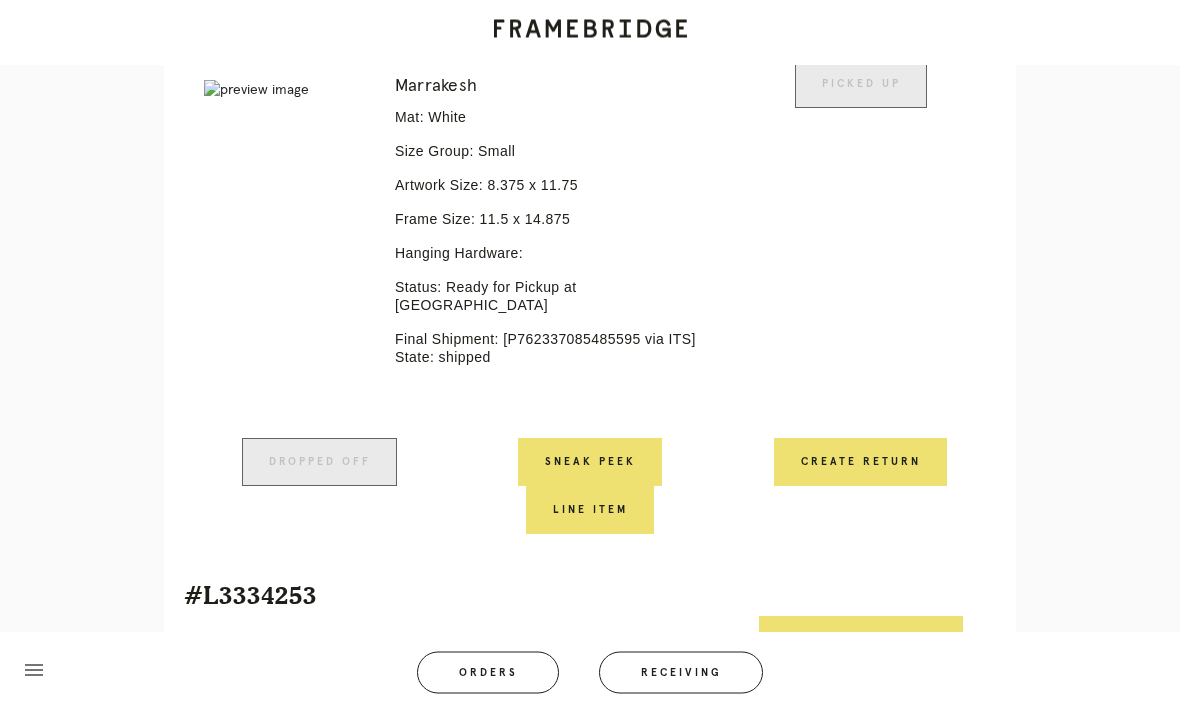 scroll, scrollTop: 1091, scrollLeft: 0, axis: vertical 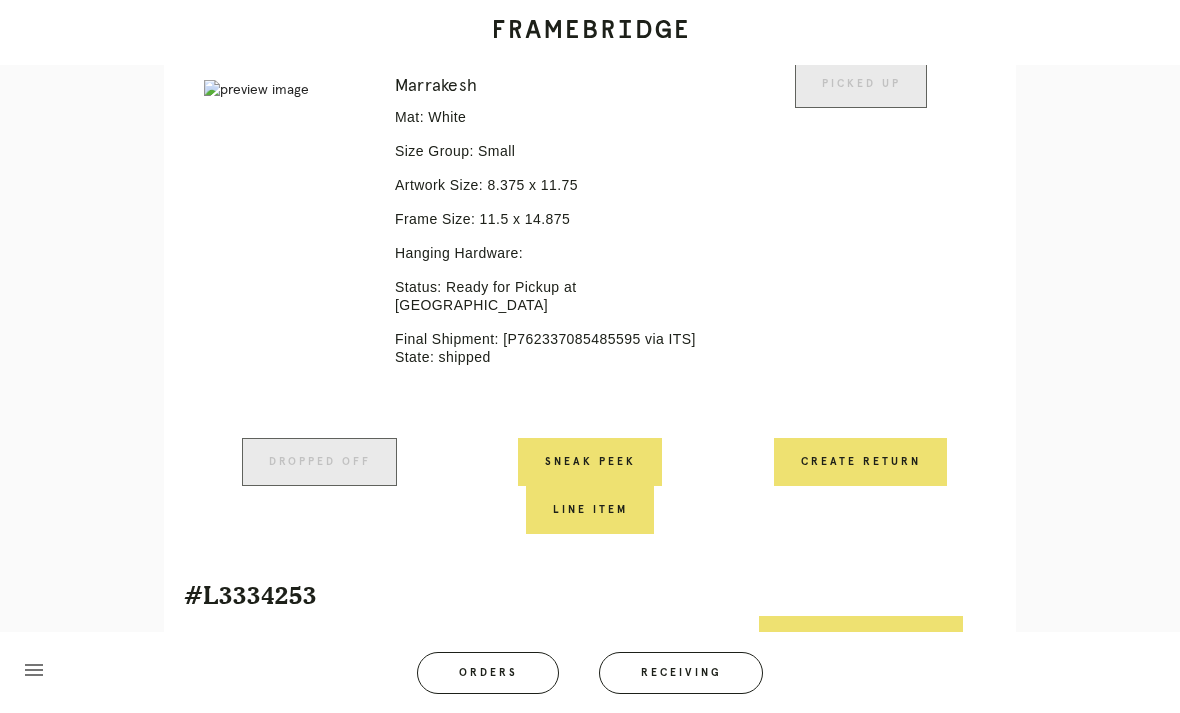 click on "Mark as Picked Up" at bounding box center (861, 640) 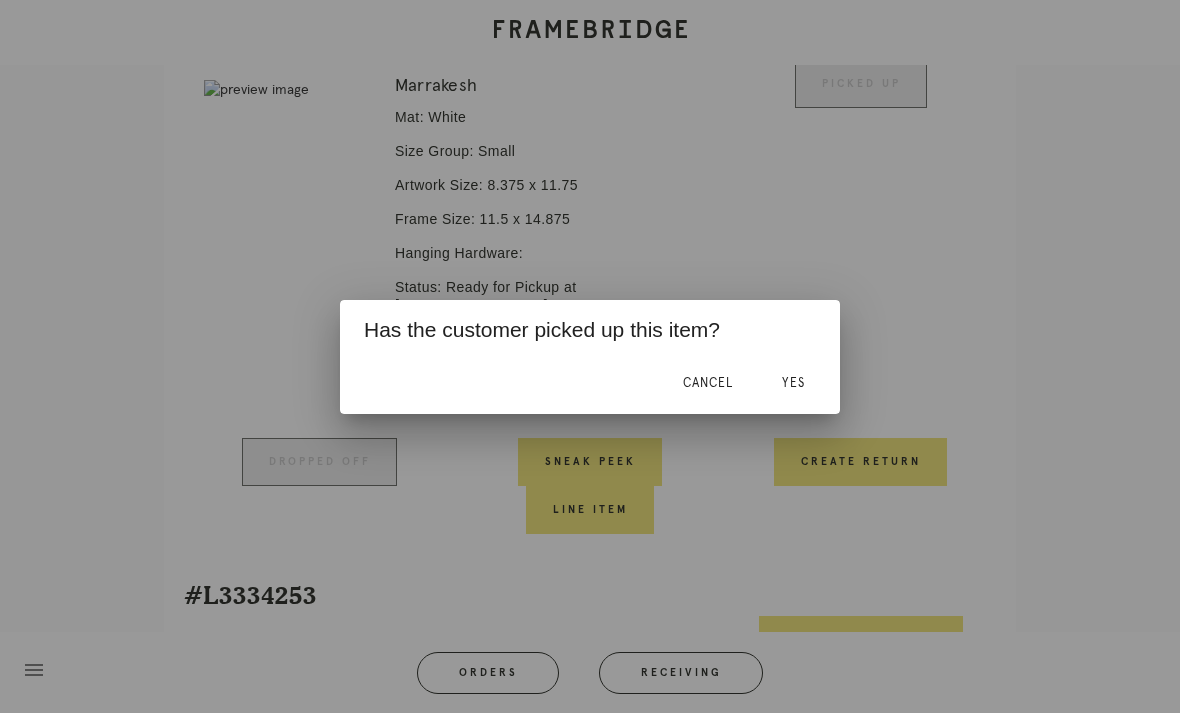 click on "Yes" at bounding box center [793, 384] 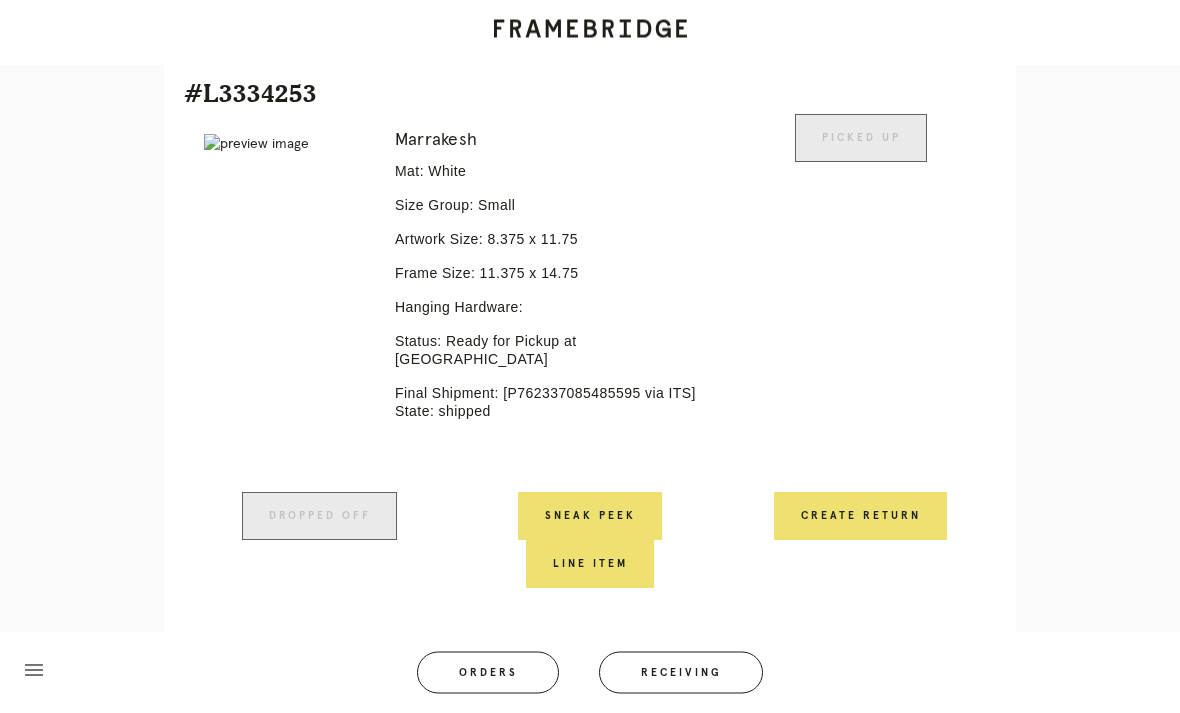 scroll, scrollTop: 1658, scrollLeft: 0, axis: vertical 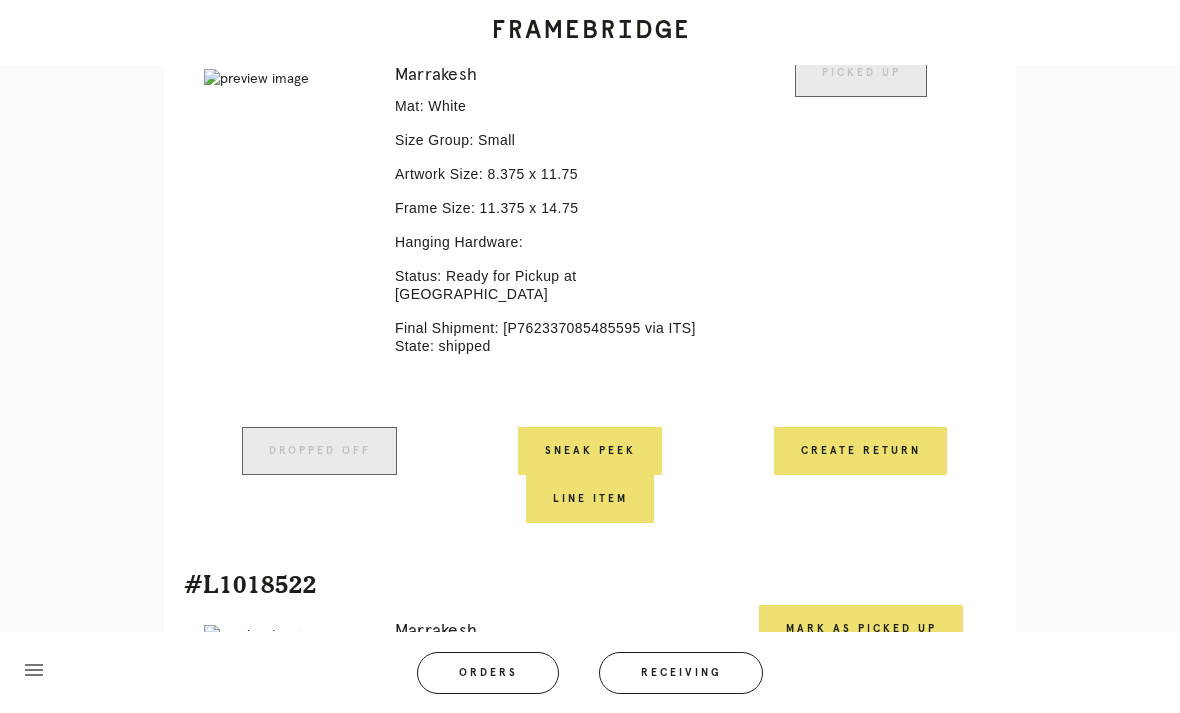 click on "Mark as Picked Up" at bounding box center (861, 629) 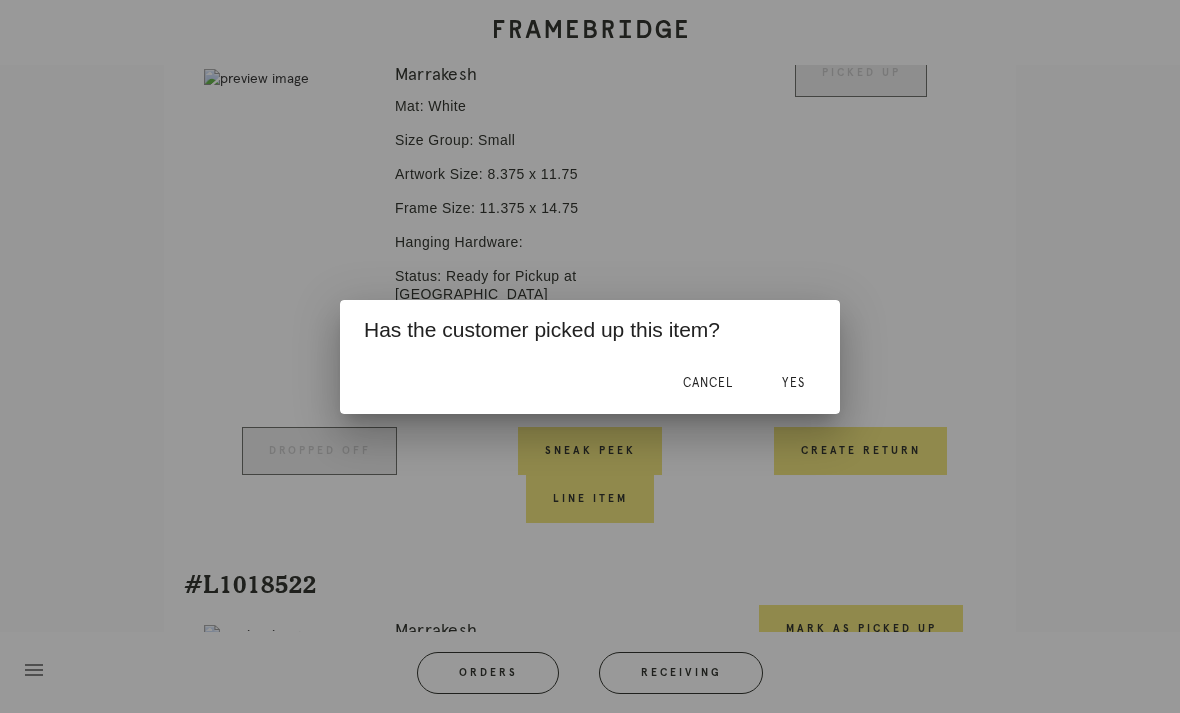 click on "Yes" at bounding box center (793, 384) 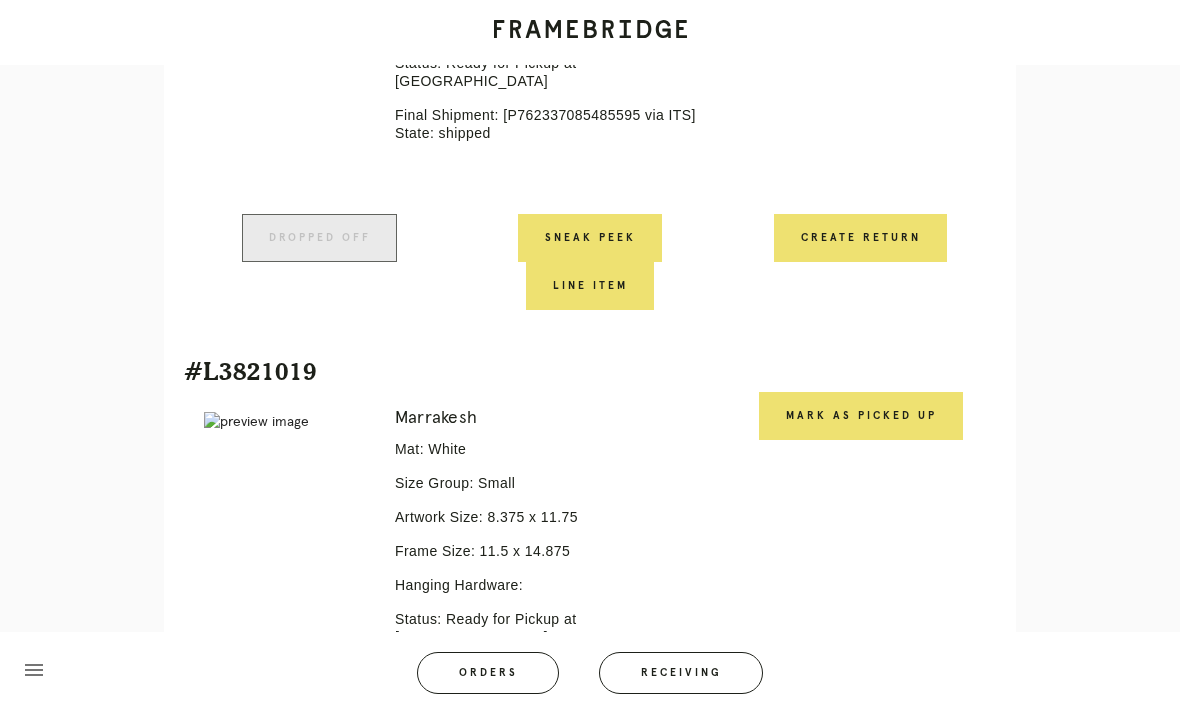 scroll, scrollTop: 2443, scrollLeft: 0, axis: vertical 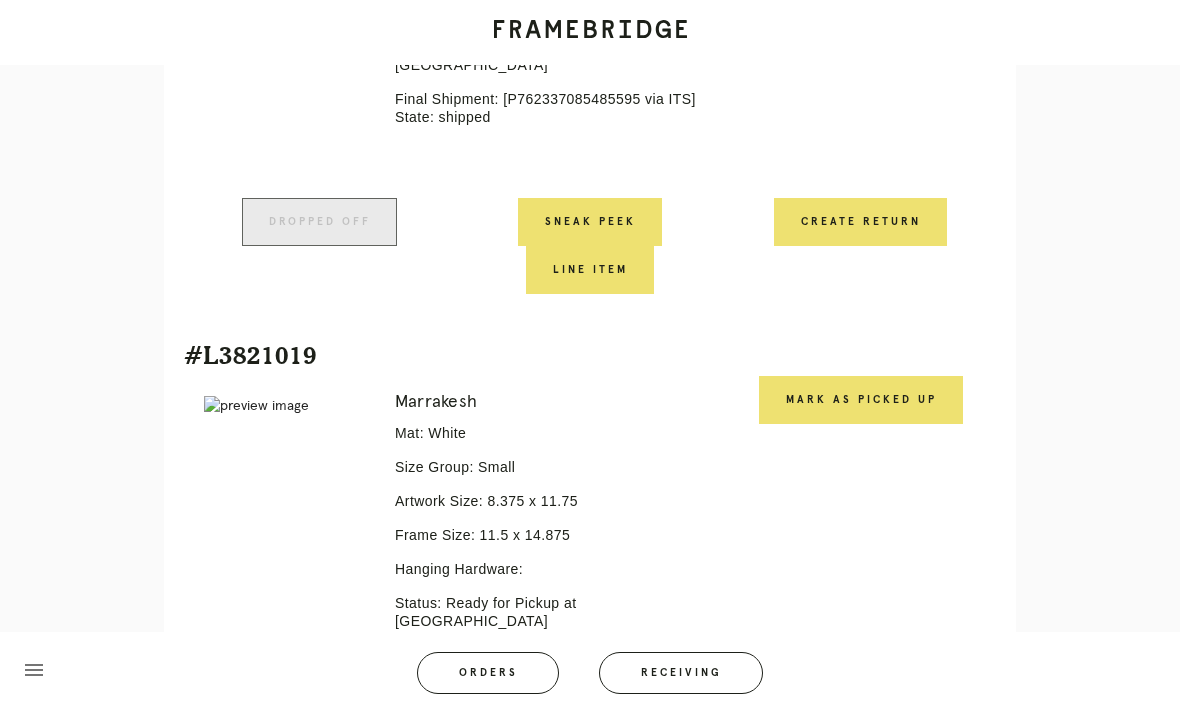 click on "Mark as Picked Up" at bounding box center [861, 400] 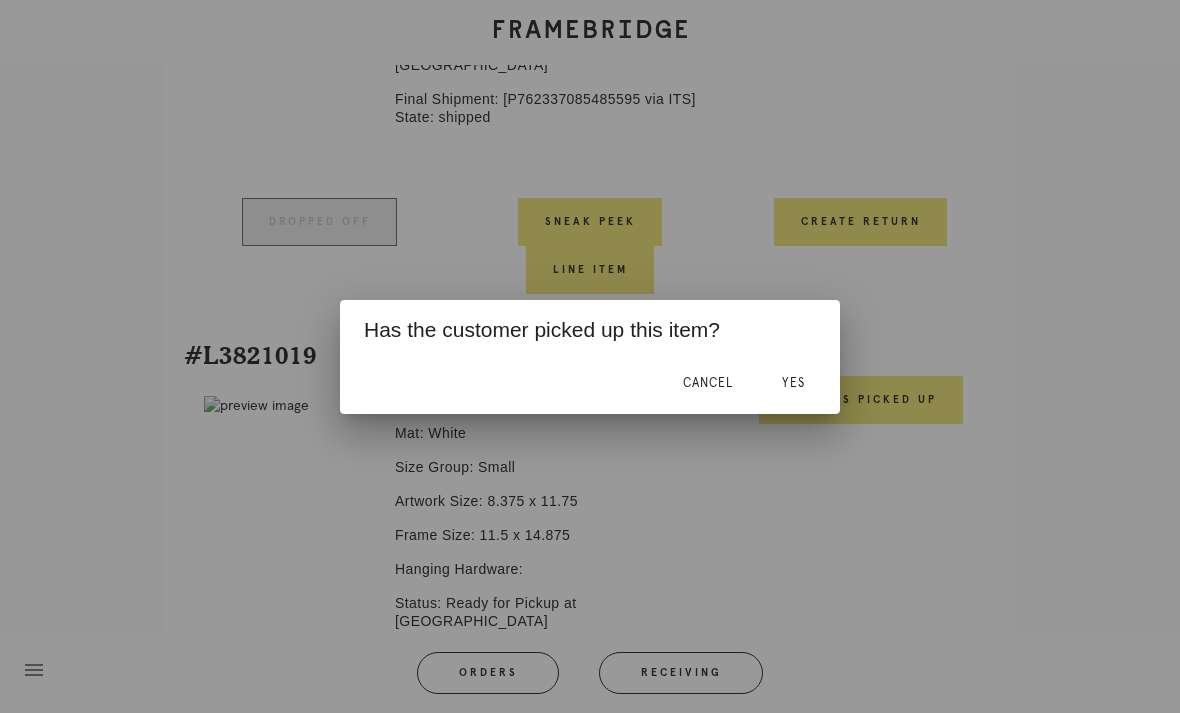 click on "Yes" at bounding box center (793, 383) 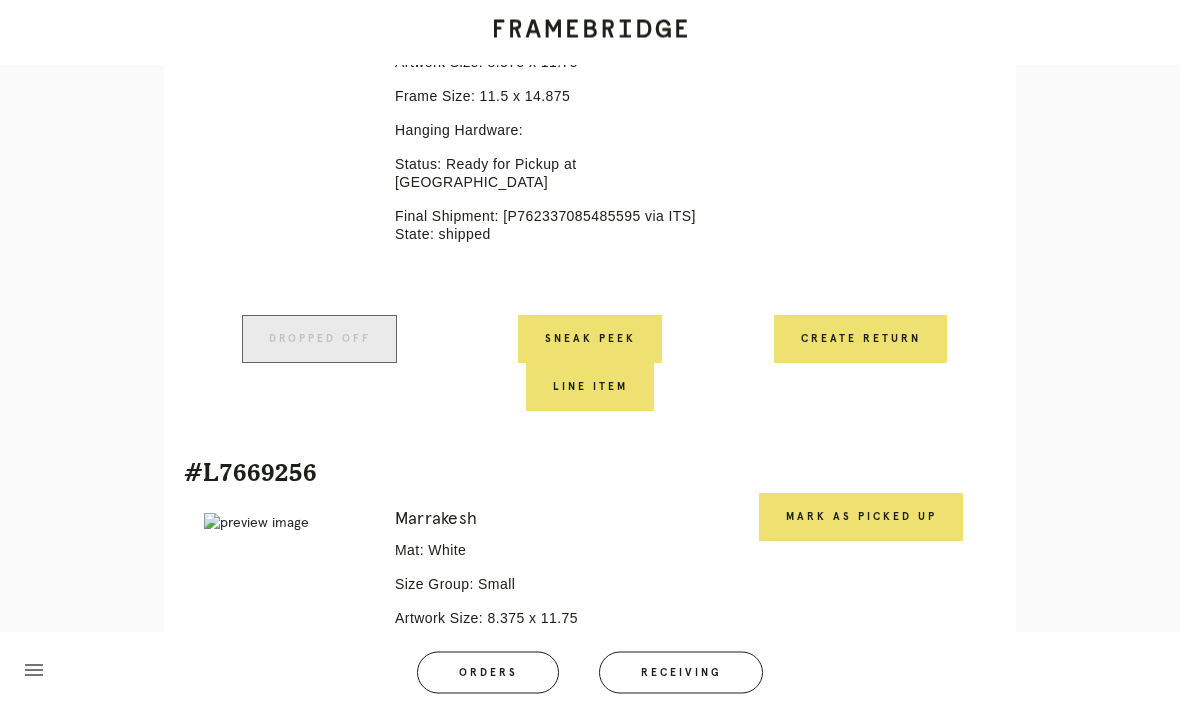 click on "Mark as Picked Up" at bounding box center (861, 518) 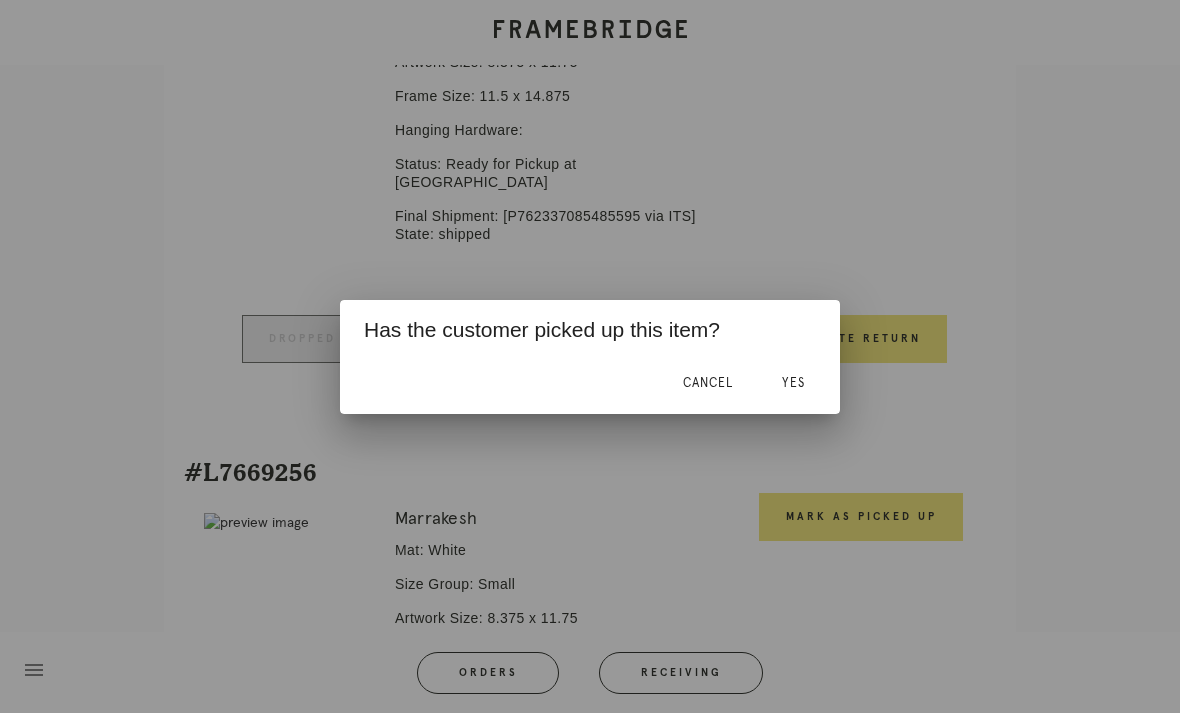 click on "Yes" at bounding box center [793, 384] 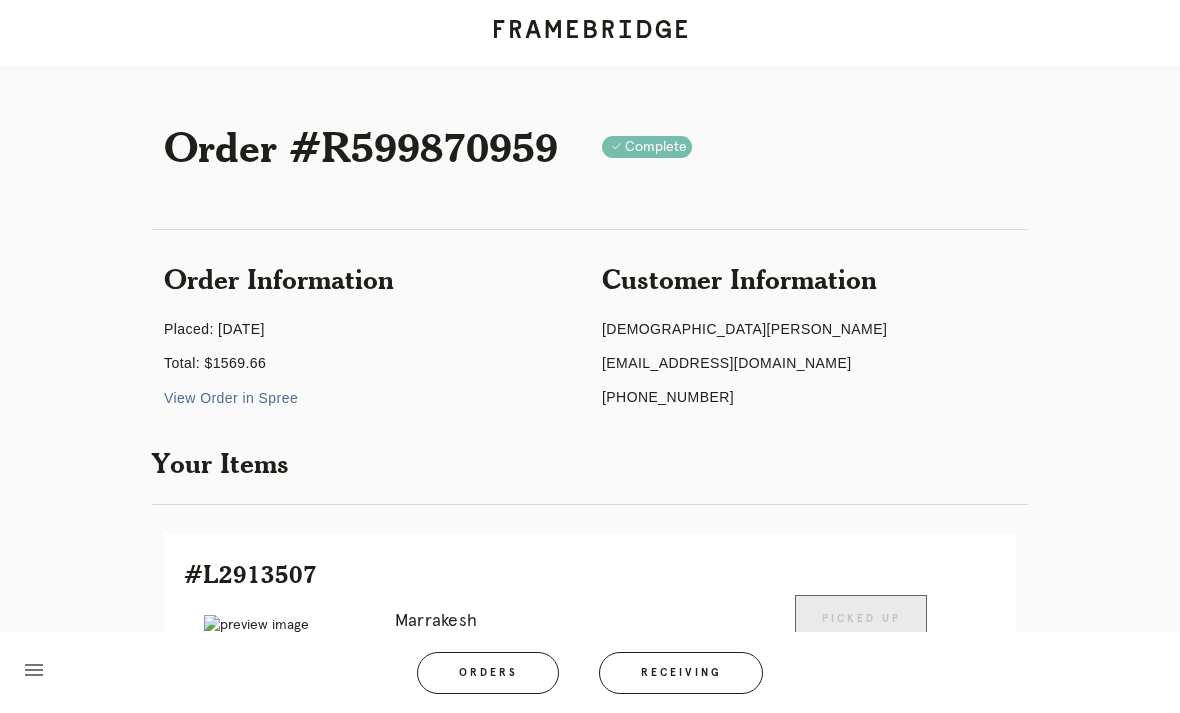 scroll, scrollTop: 17, scrollLeft: 0, axis: vertical 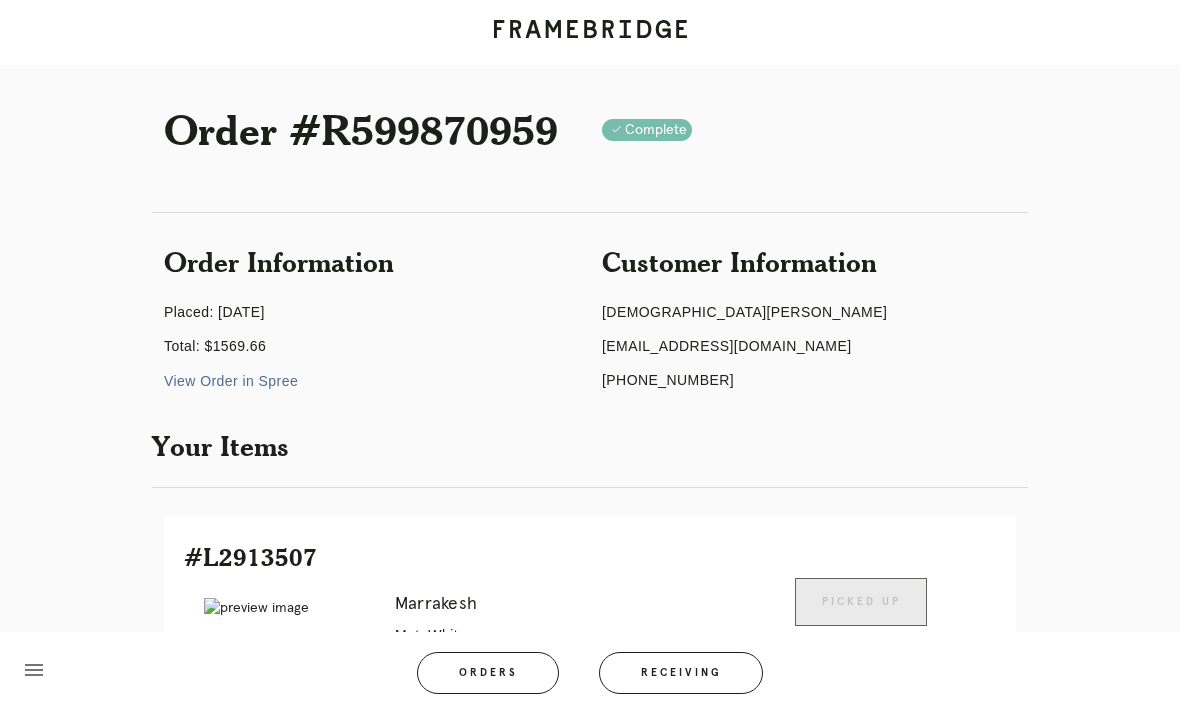 click on "Orders" at bounding box center (488, 673) 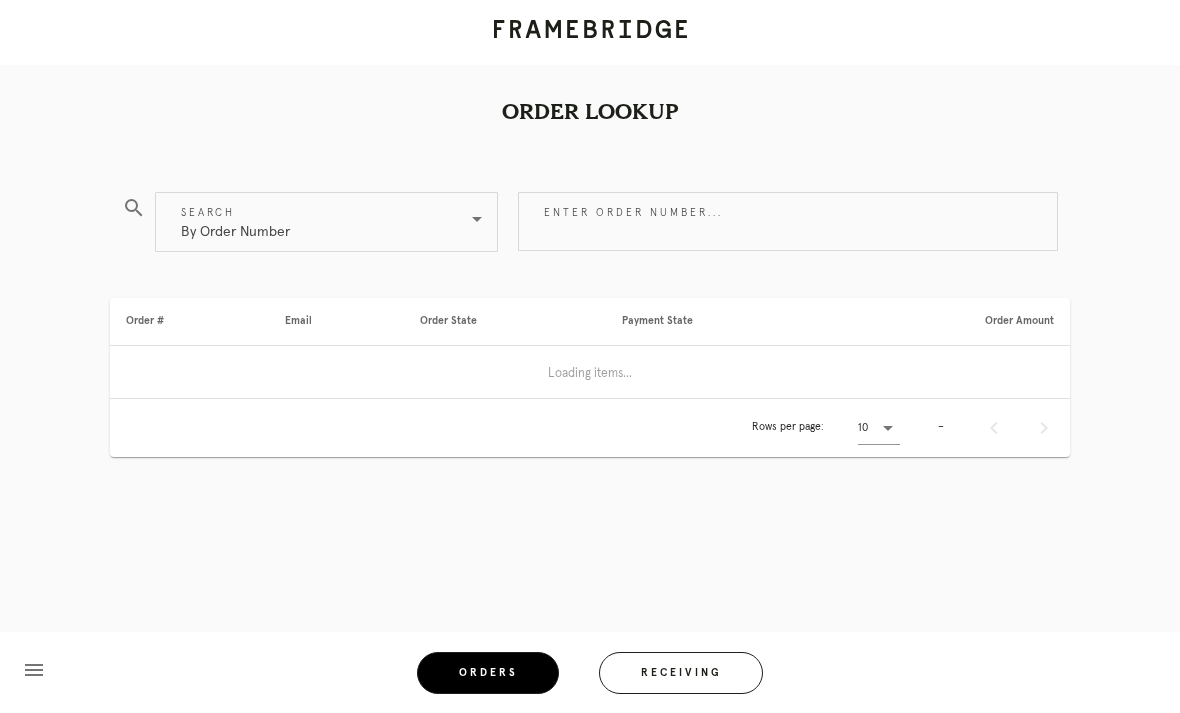 scroll, scrollTop: 0, scrollLeft: 0, axis: both 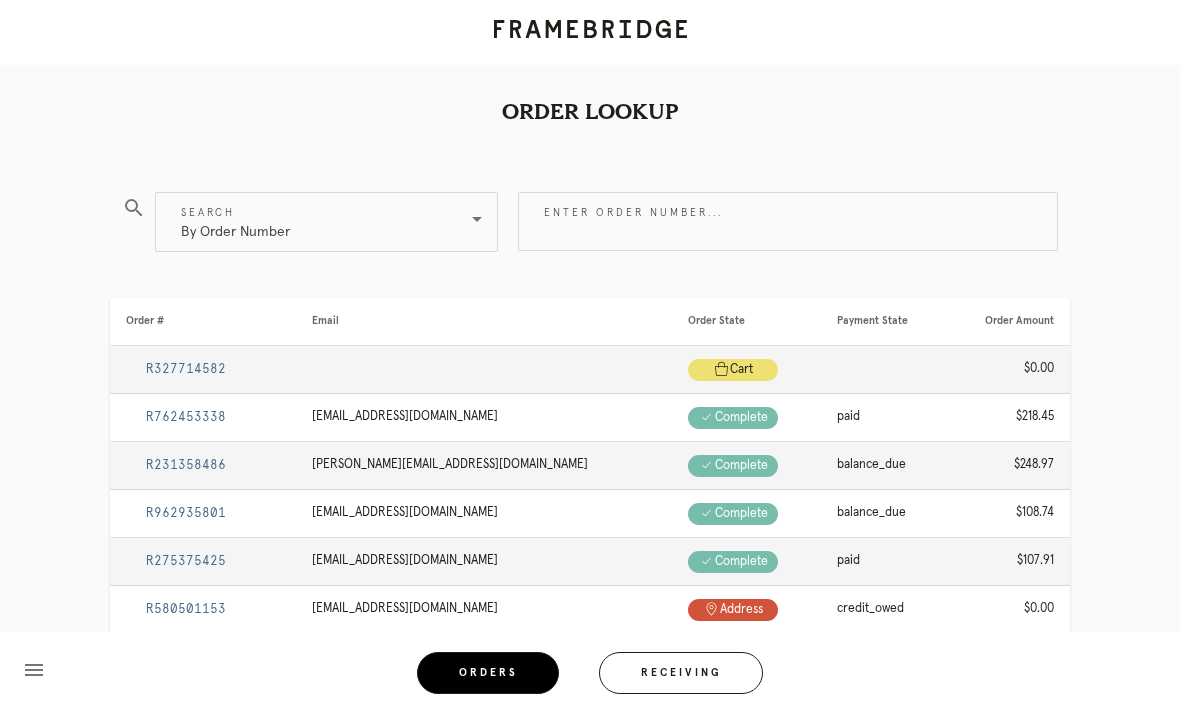 click on "Enter order number..." at bounding box center (788, 221) 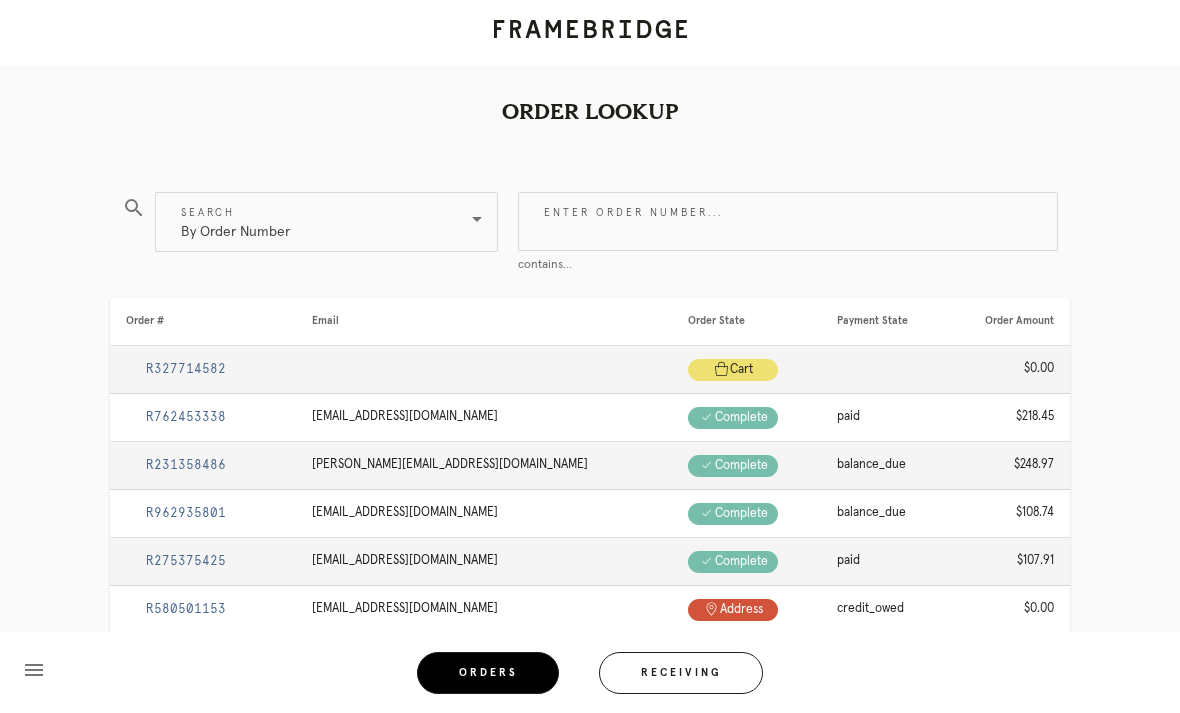 click on "By Order Number" at bounding box center (235, 222) 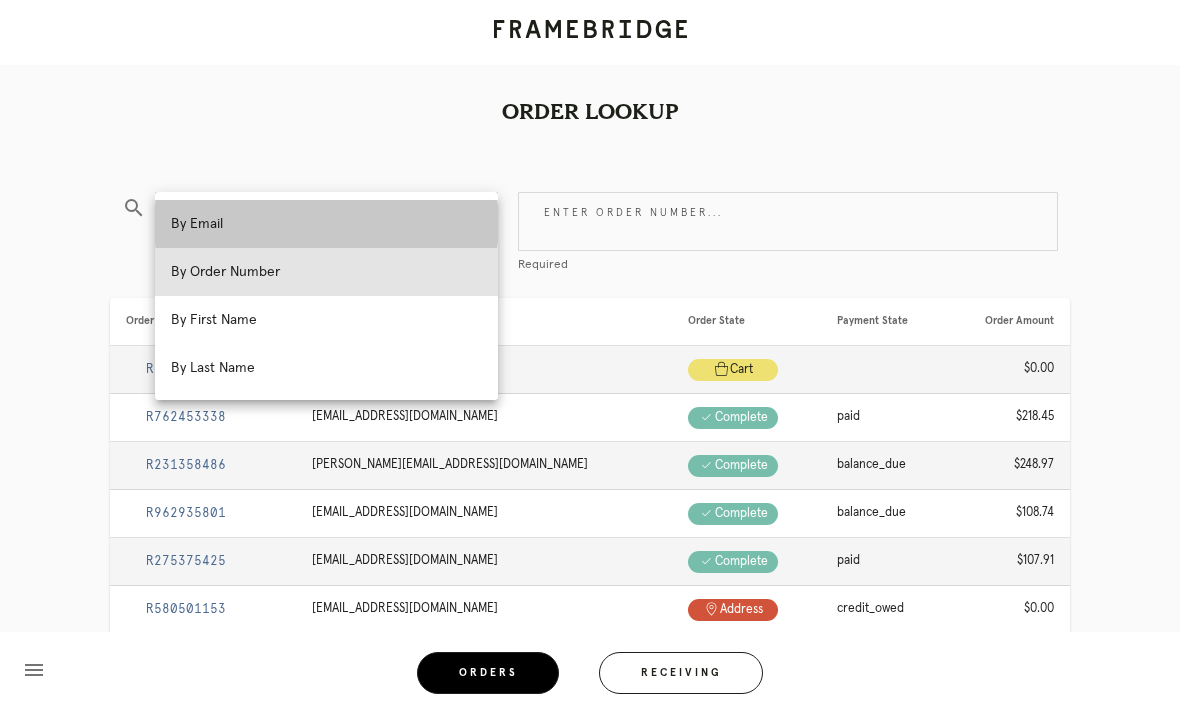 click on "By Email" at bounding box center [326, 224] 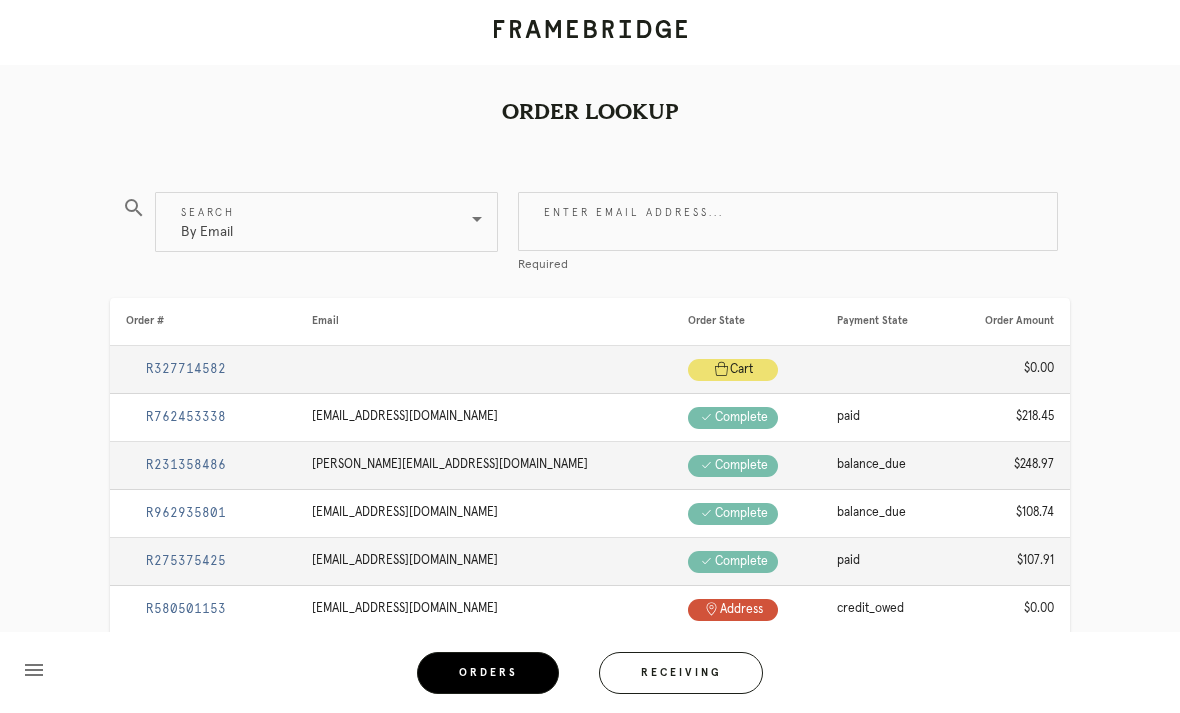 click on "Enter email address..." at bounding box center [788, 221] 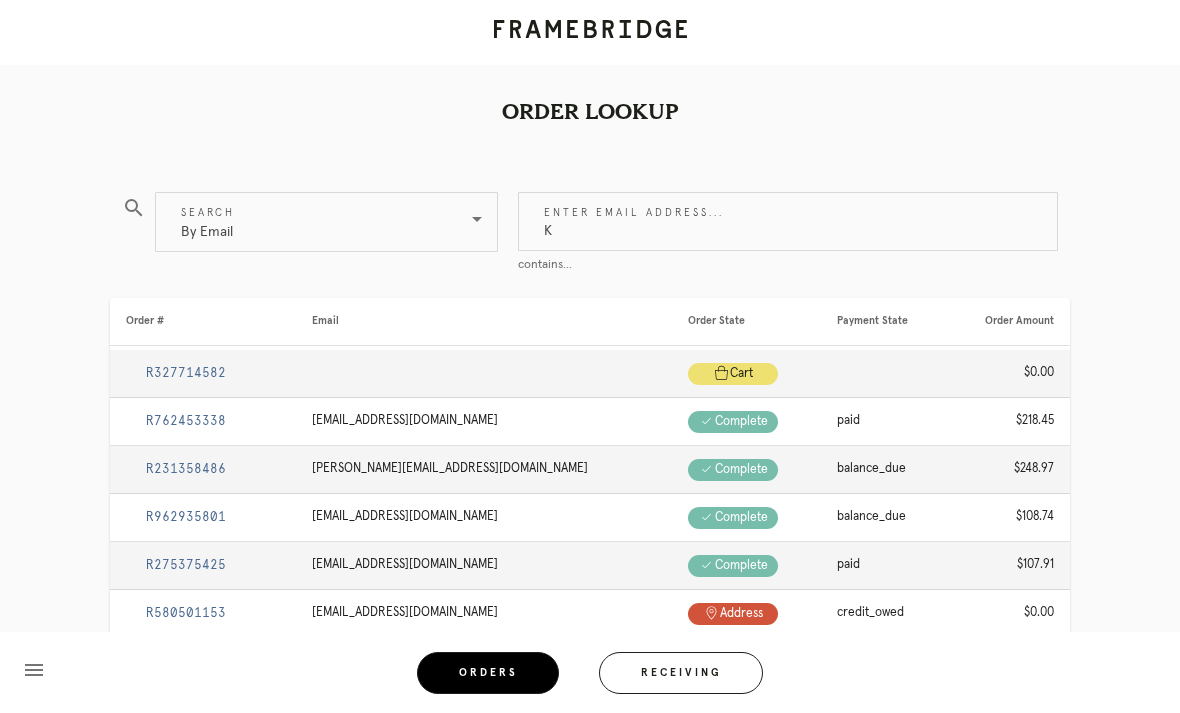 type on "K" 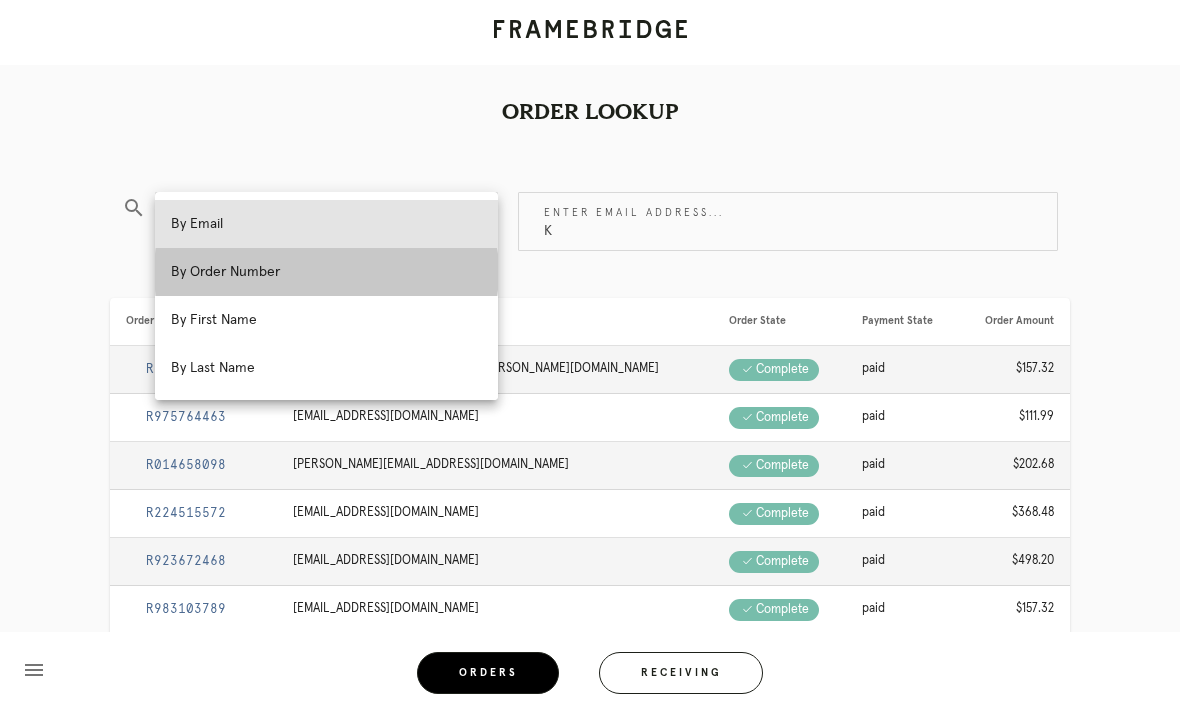 click on "By Order Number" at bounding box center (326, 272) 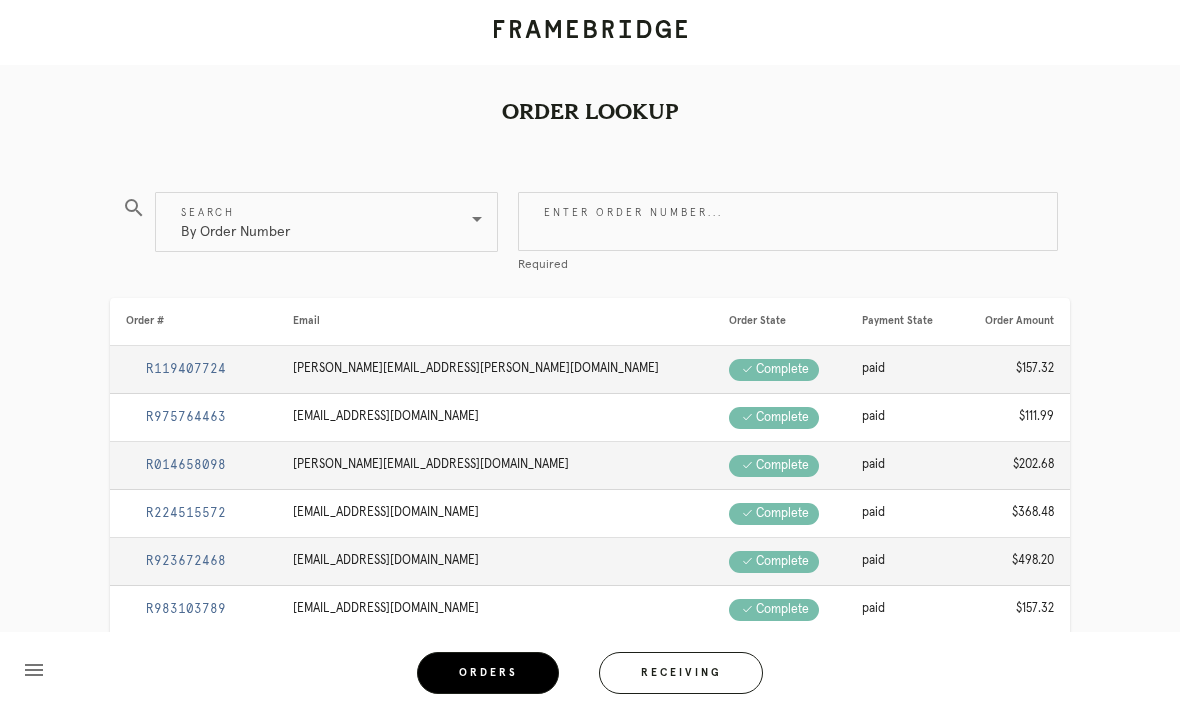 click on "Enter order number..." at bounding box center [788, 221] 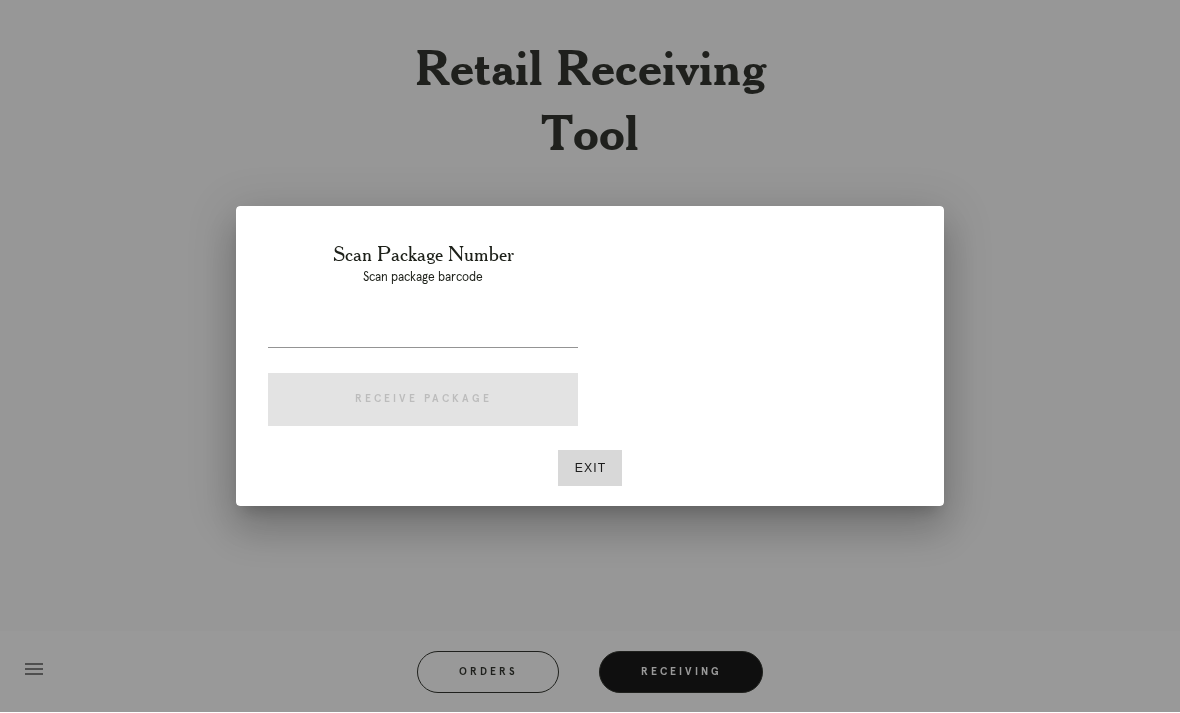 scroll, scrollTop: 64, scrollLeft: 0, axis: vertical 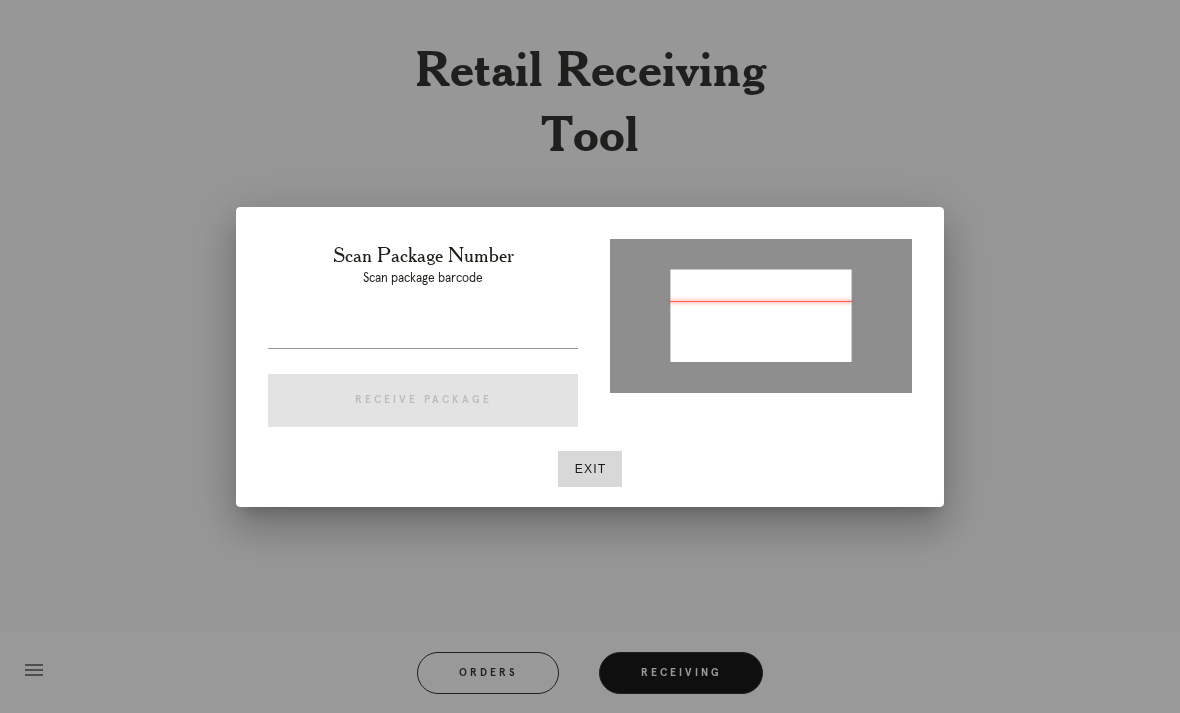 click at bounding box center (423, 332) 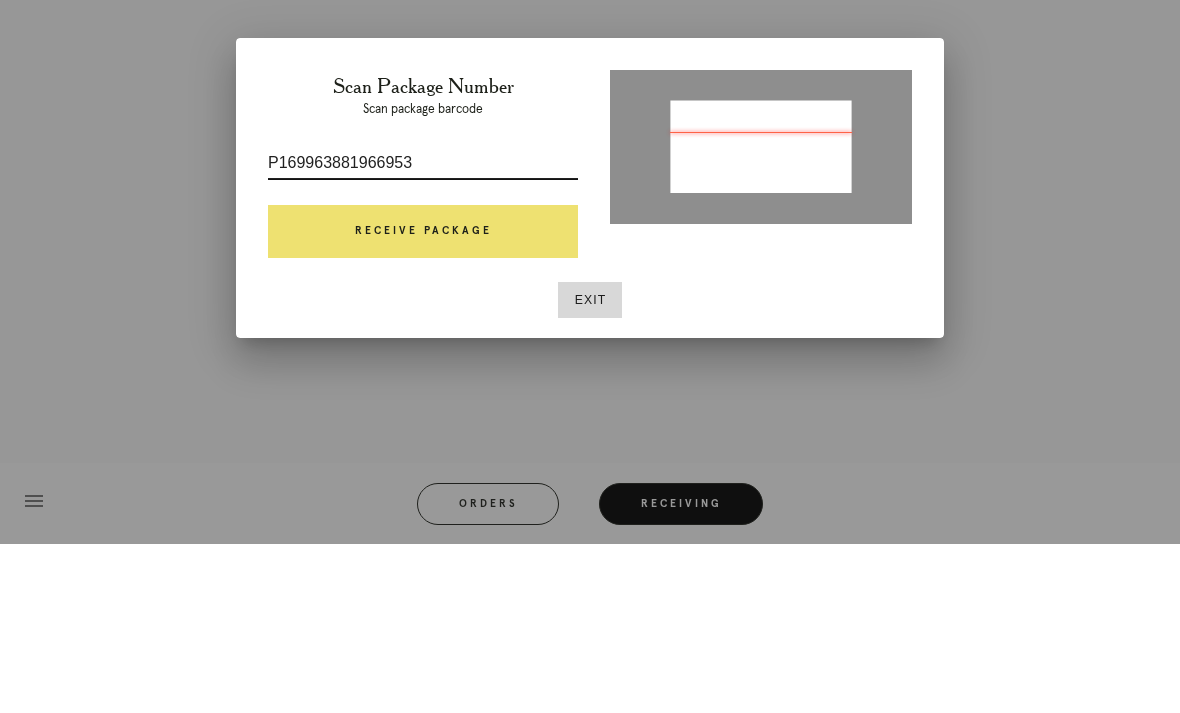 type on "P169963881966953" 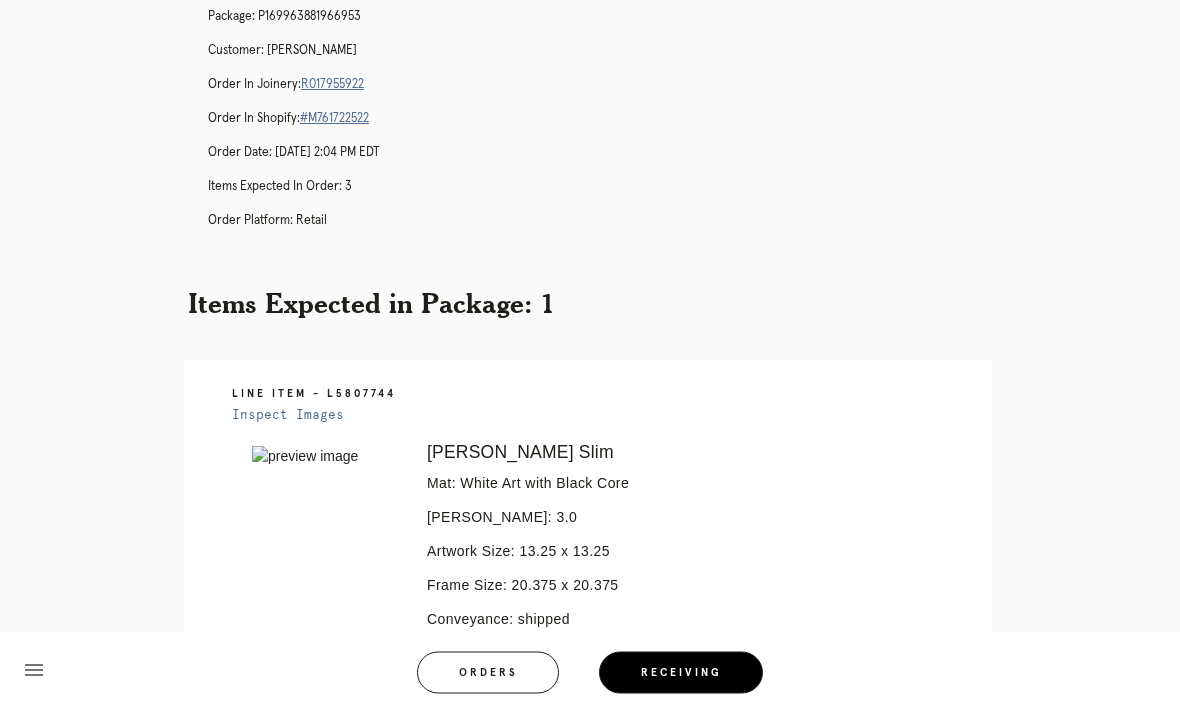 scroll, scrollTop: 77, scrollLeft: 0, axis: vertical 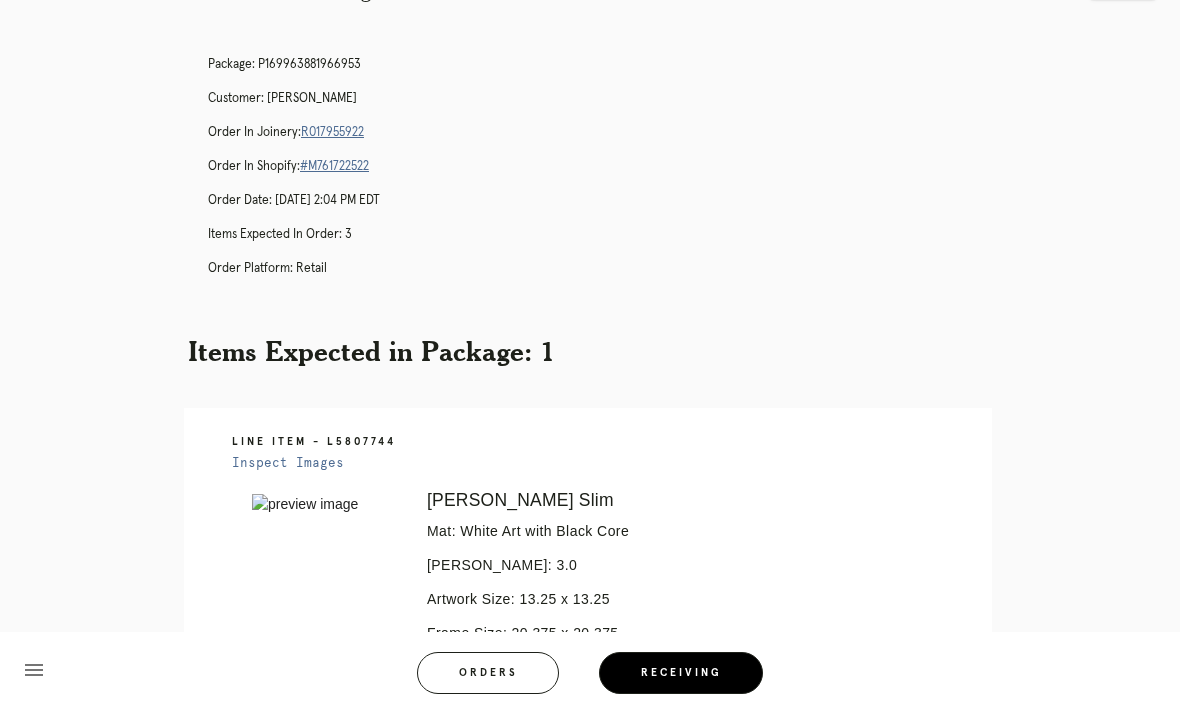 click on "R017955922" at bounding box center (332, 132) 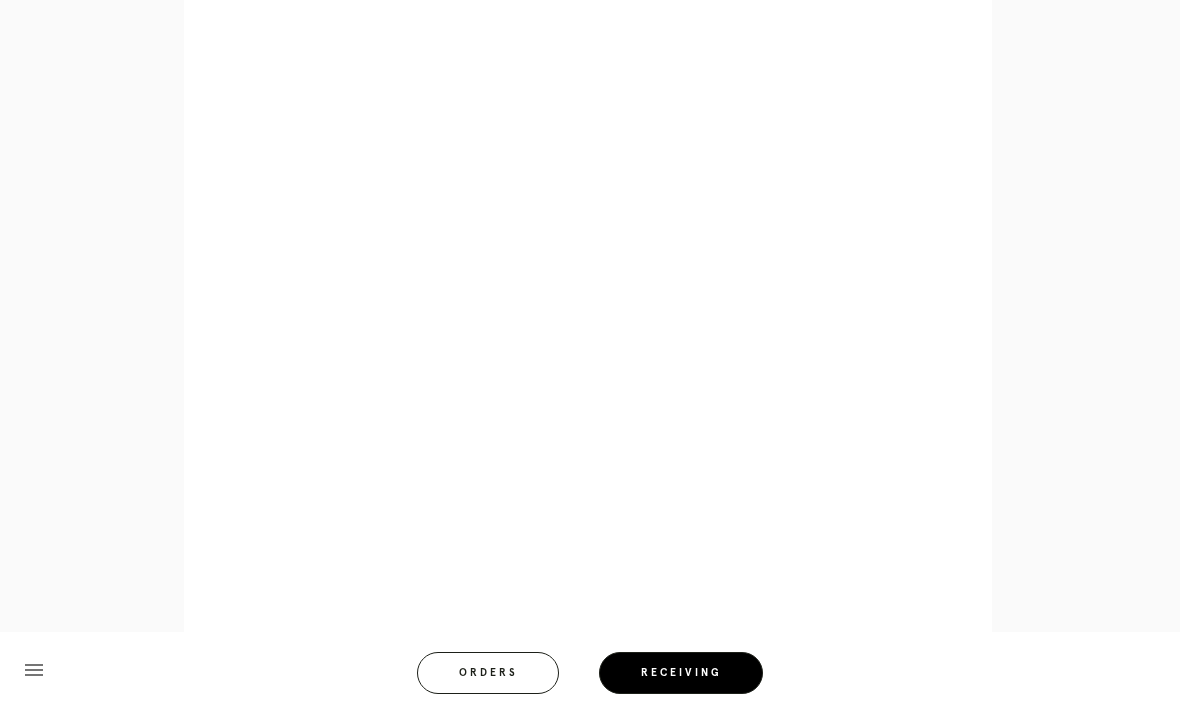 scroll, scrollTop: 958, scrollLeft: 0, axis: vertical 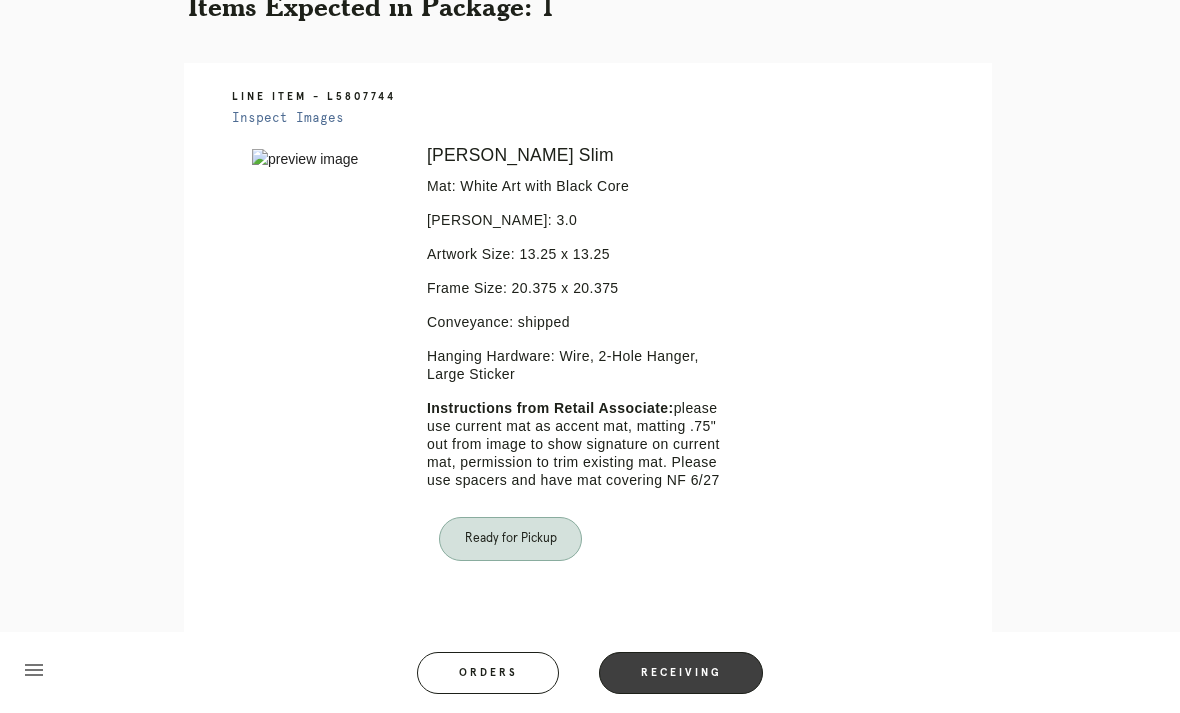 click on "Receiving" at bounding box center [681, 673] 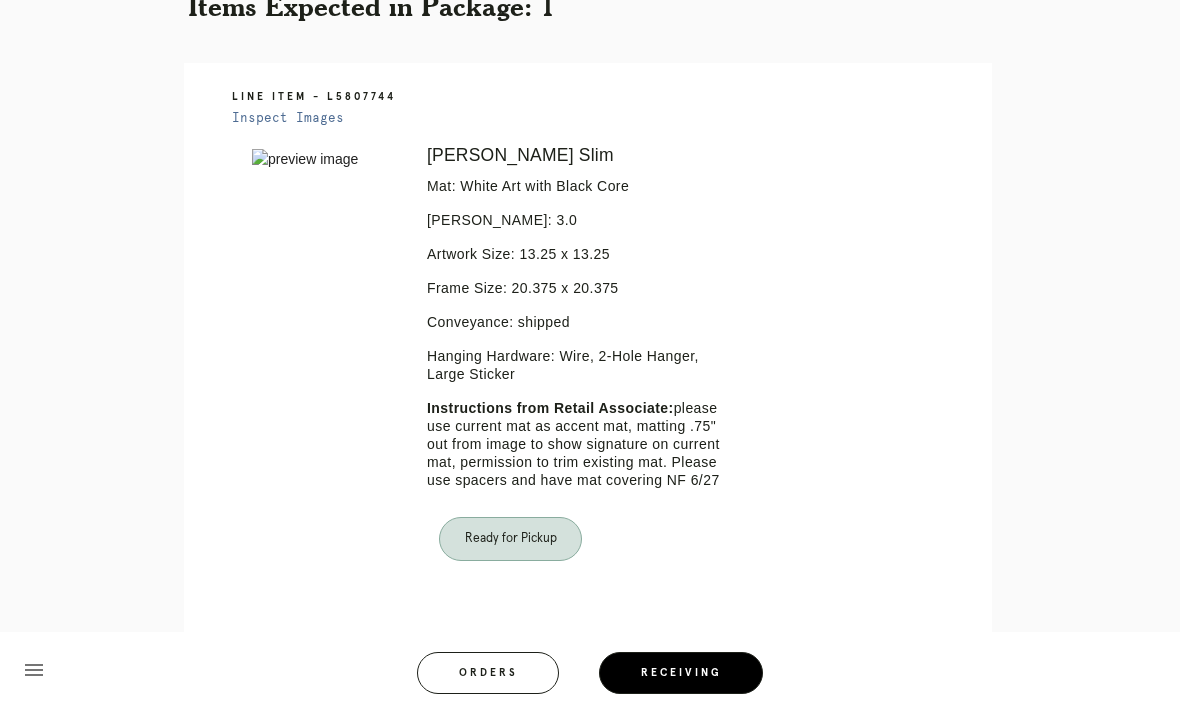 click on "Receiving" at bounding box center (681, 673) 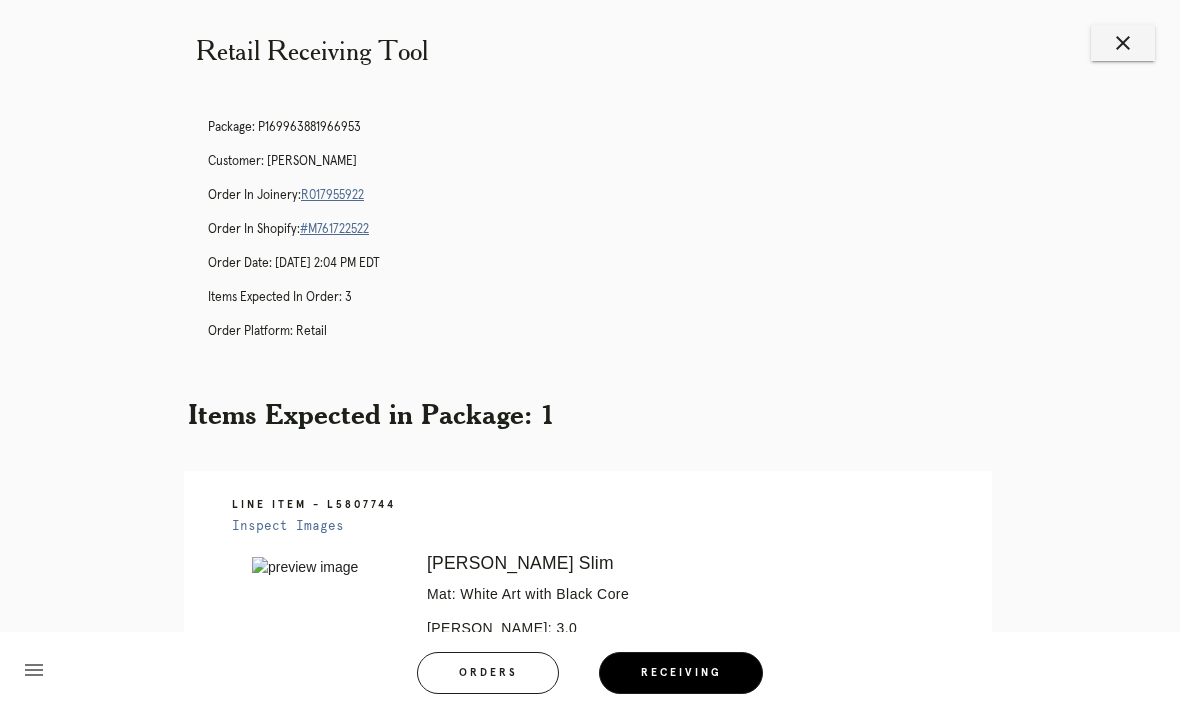 scroll, scrollTop: 0, scrollLeft: 0, axis: both 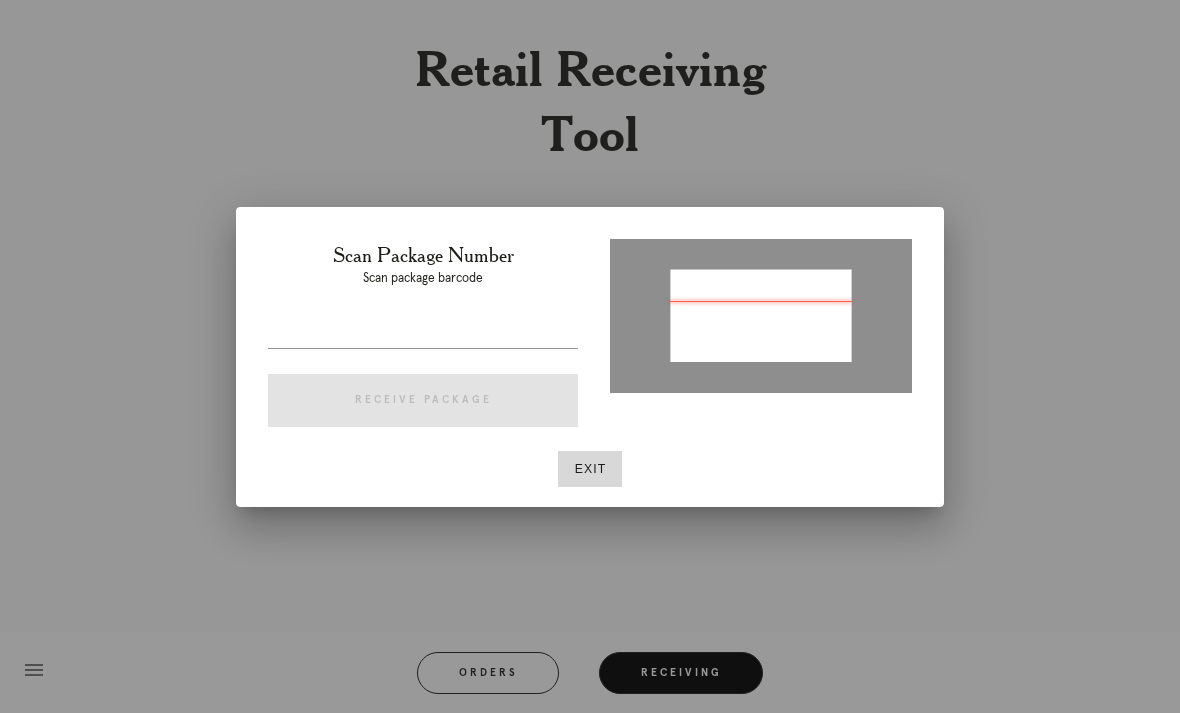 click at bounding box center (423, 332) 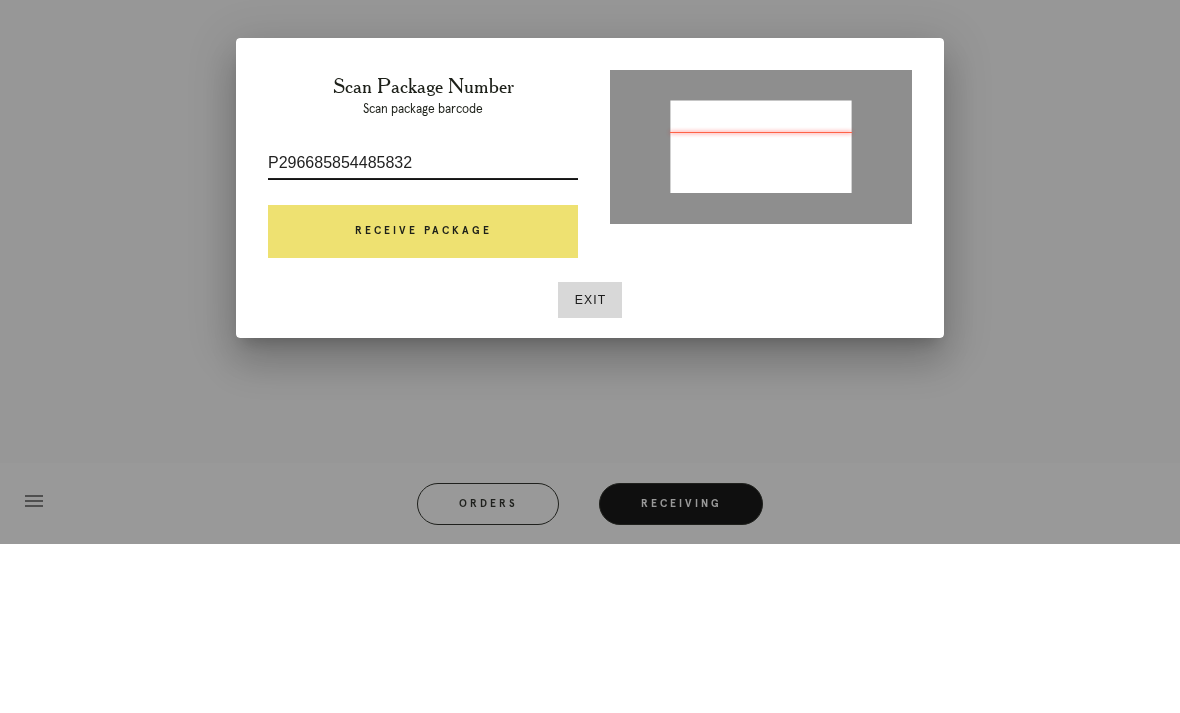 type on "P296685854485832" 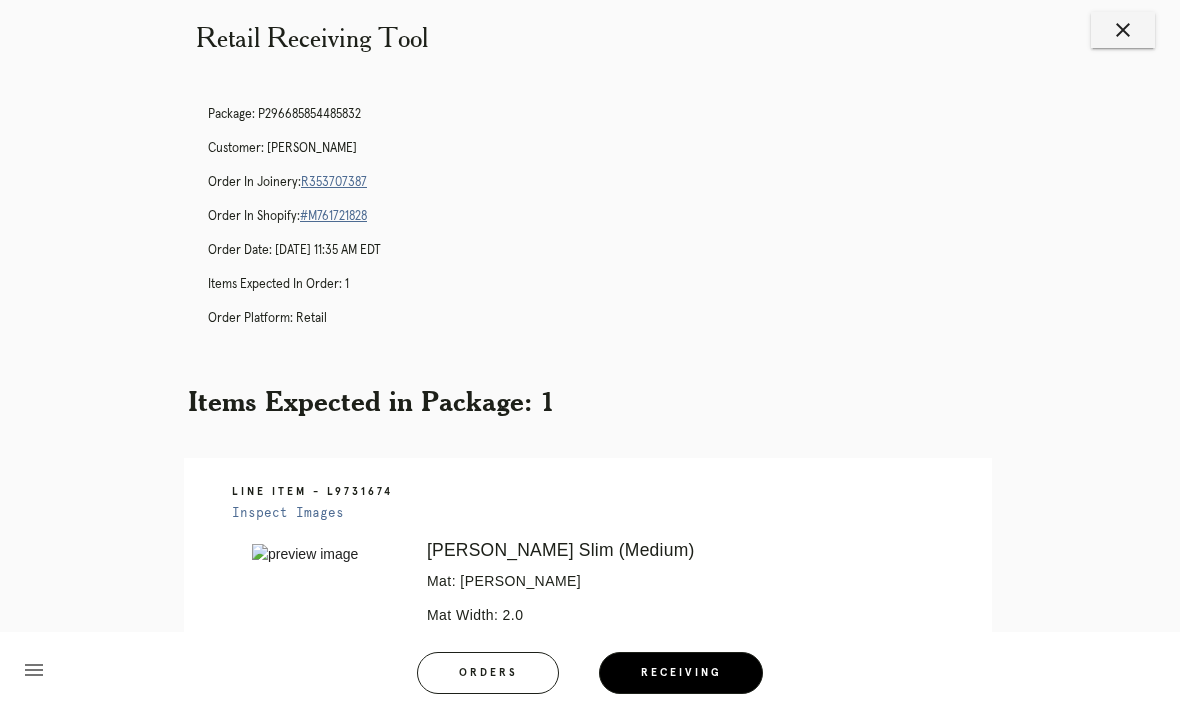 scroll, scrollTop: 28, scrollLeft: 0, axis: vertical 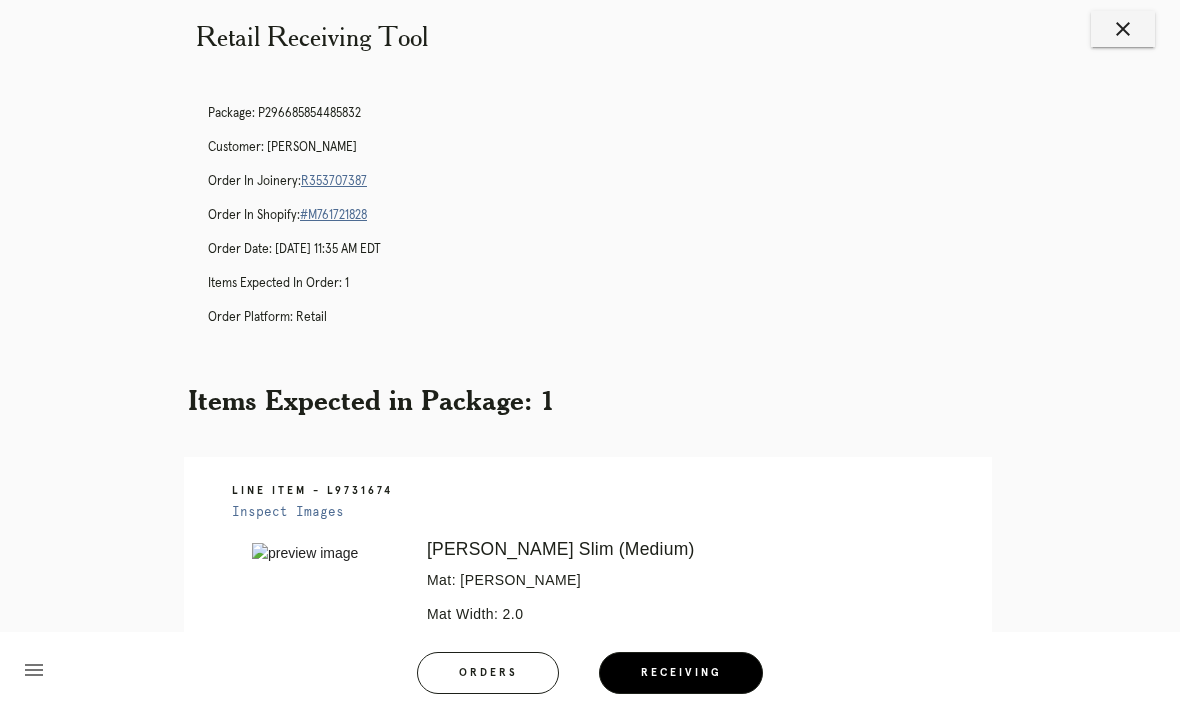 click on "R353707387" at bounding box center (334, 181) 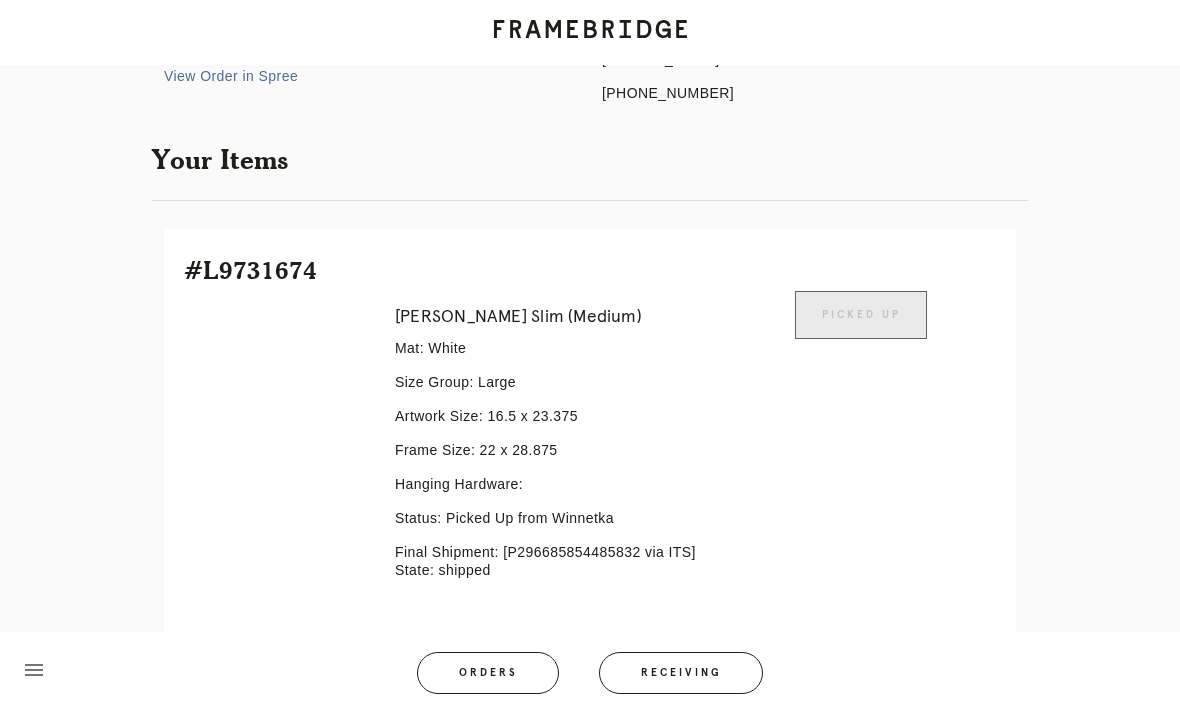 scroll, scrollTop: 409, scrollLeft: 0, axis: vertical 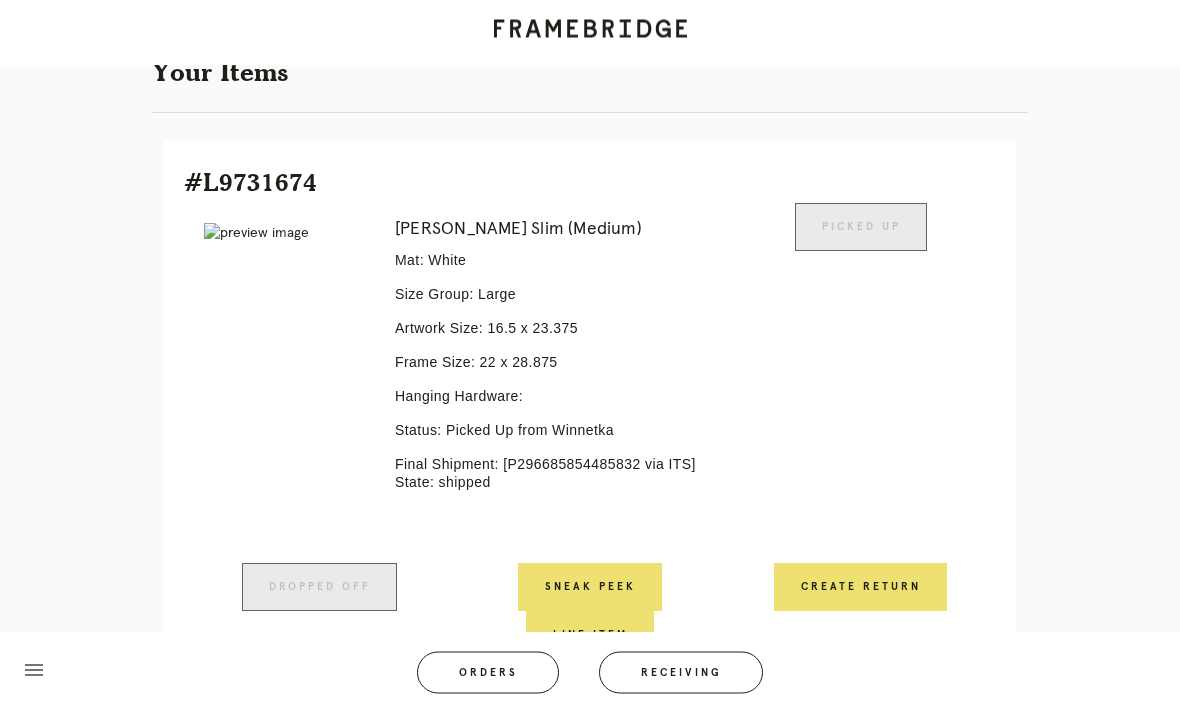 click on "Receiving" at bounding box center (681, 673) 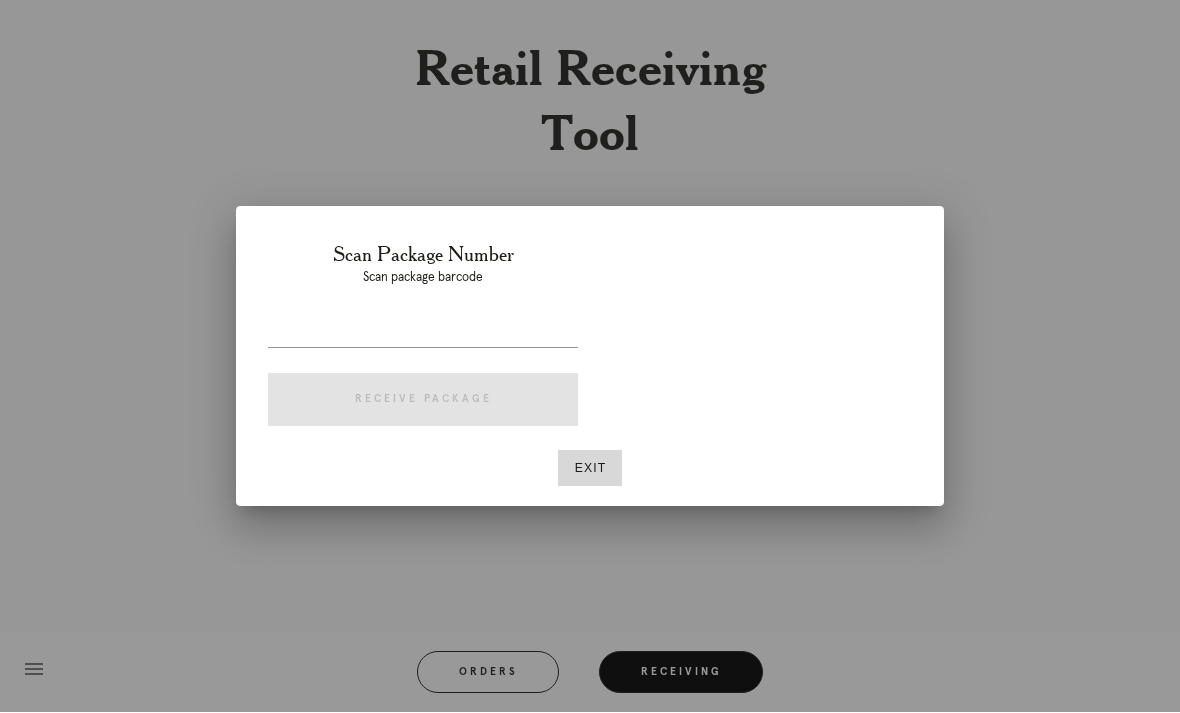 scroll, scrollTop: 64, scrollLeft: 0, axis: vertical 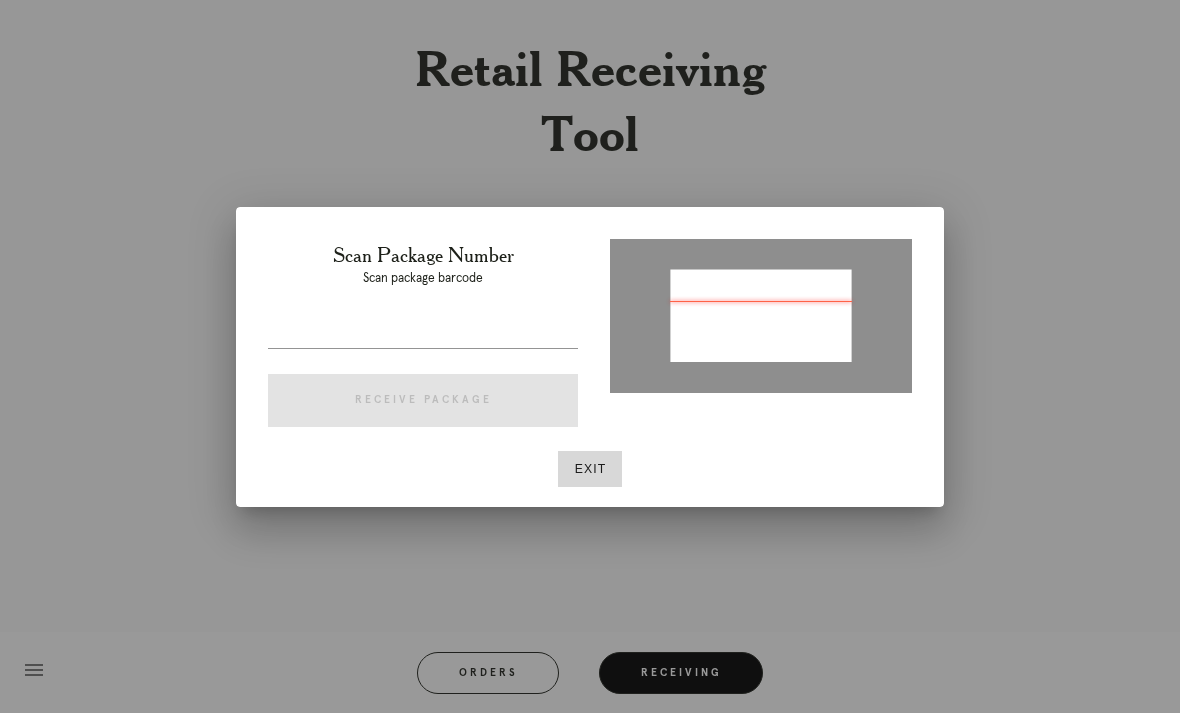 type on "P540566485515020" 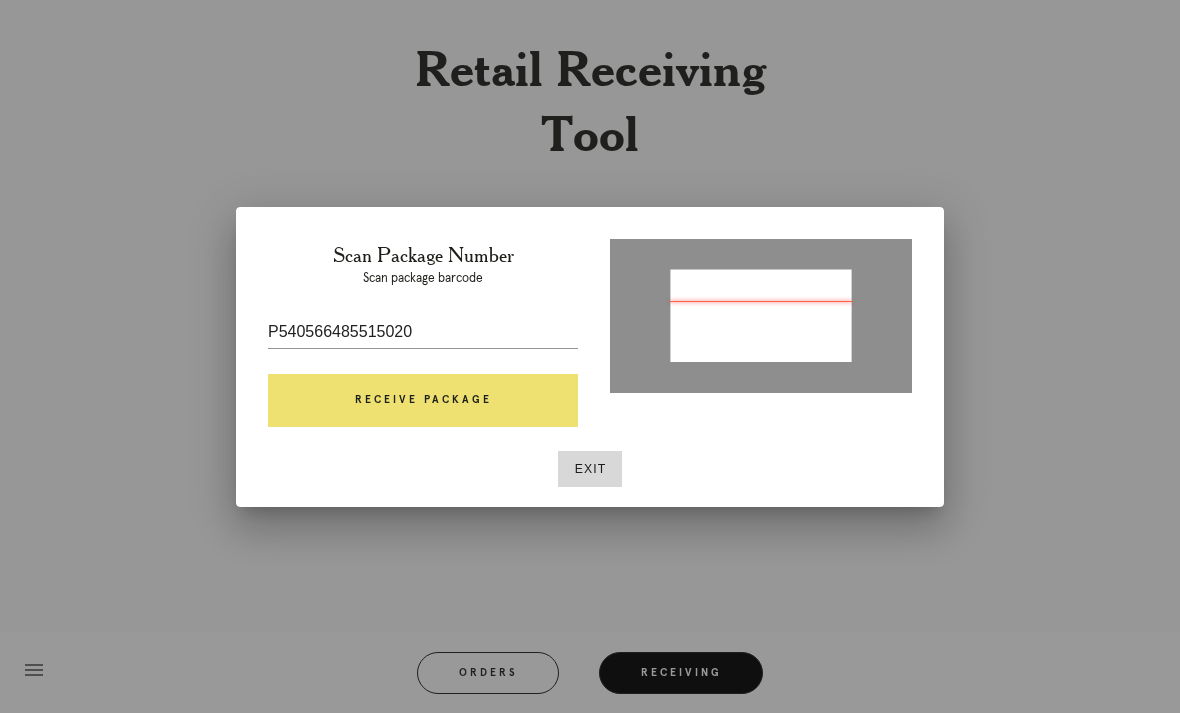 click on "Receive Package" at bounding box center [423, 401] 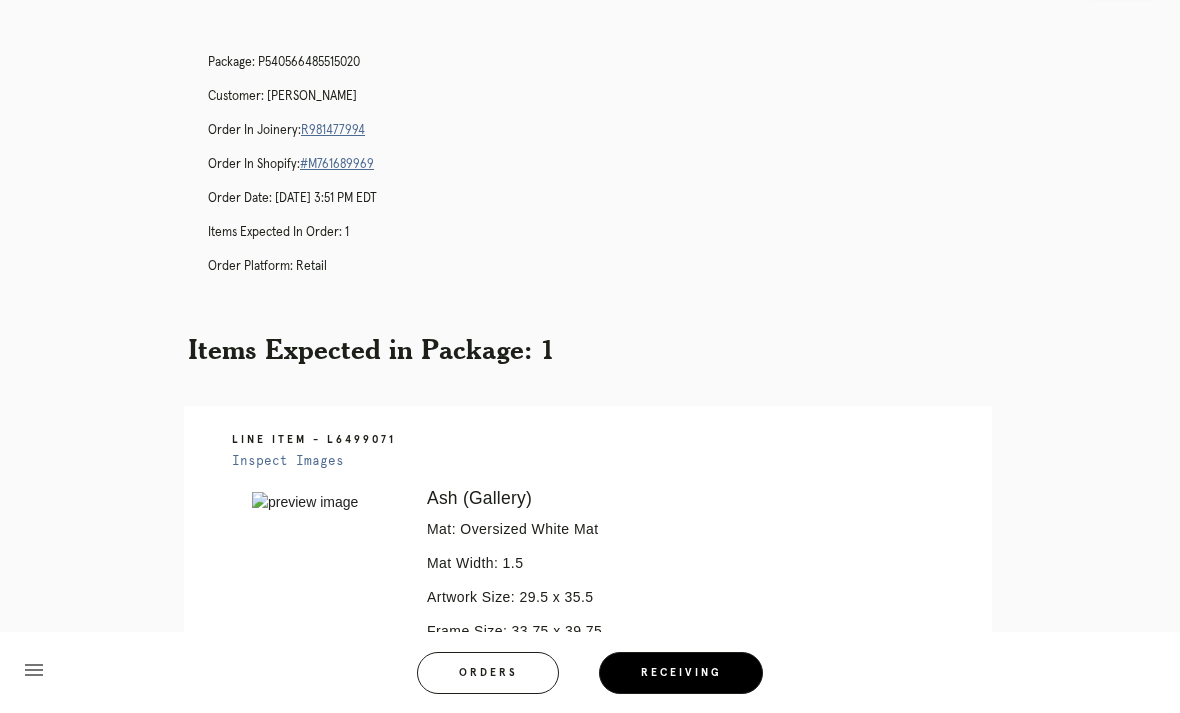 scroll, scrollTop: 83, scrollLeft: 0, axis: vertical 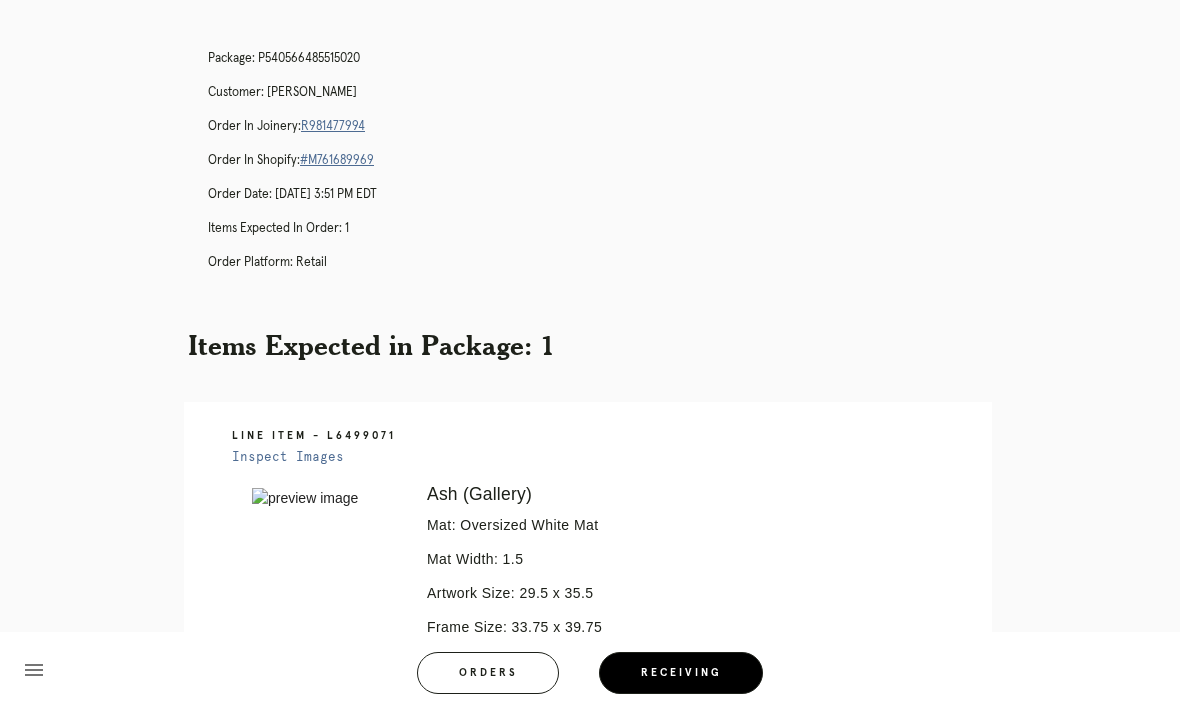 click on "R981477994" at bounding box center (333, 126) 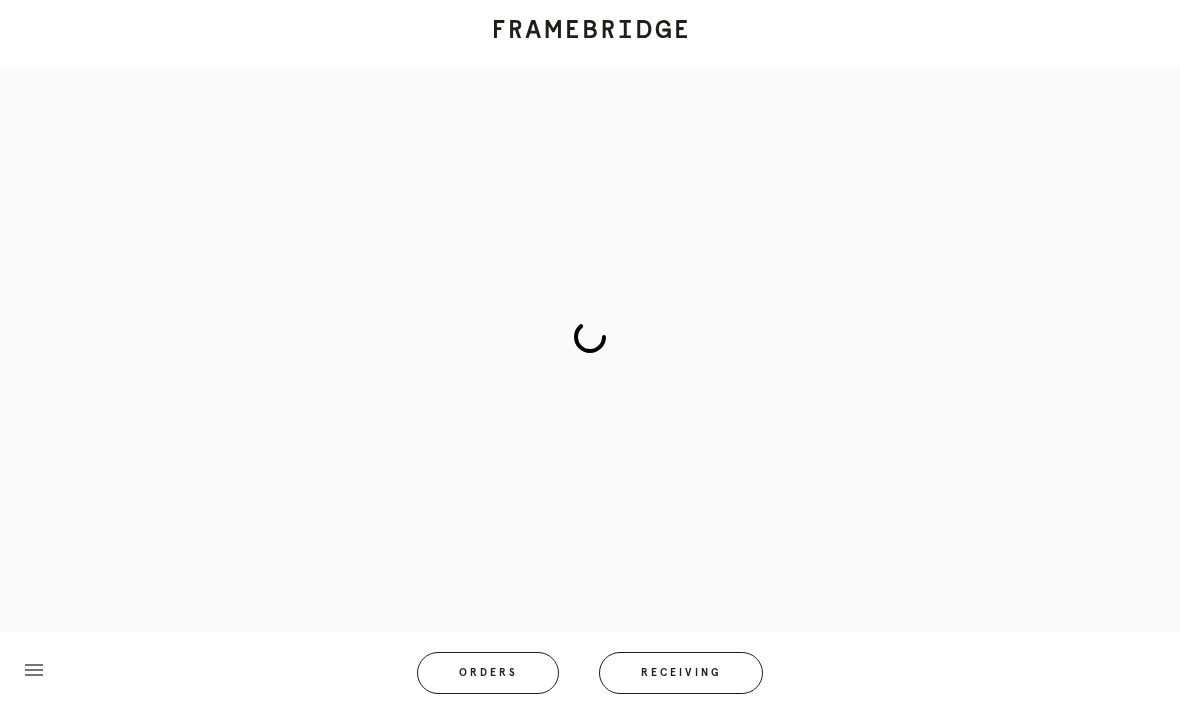 scroll, scrollTop: 0, scrollLeft: 0, axis: both 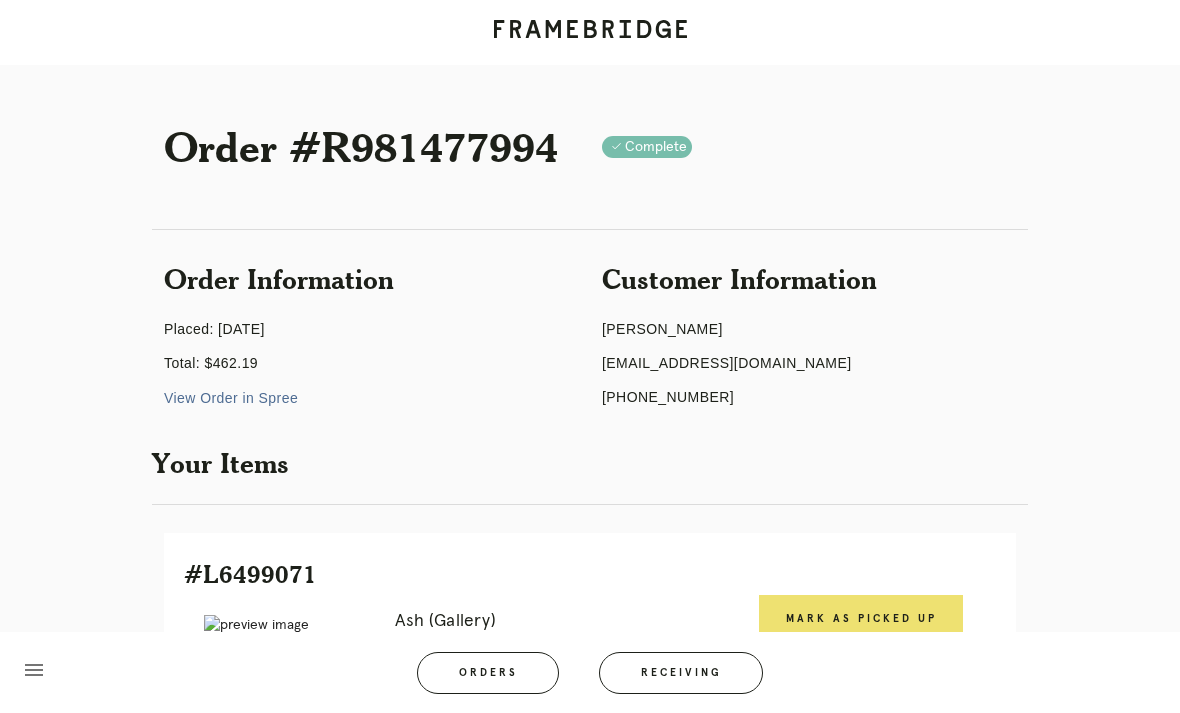 click on "Mark as Picked Up" at bounding box center (861, 619) 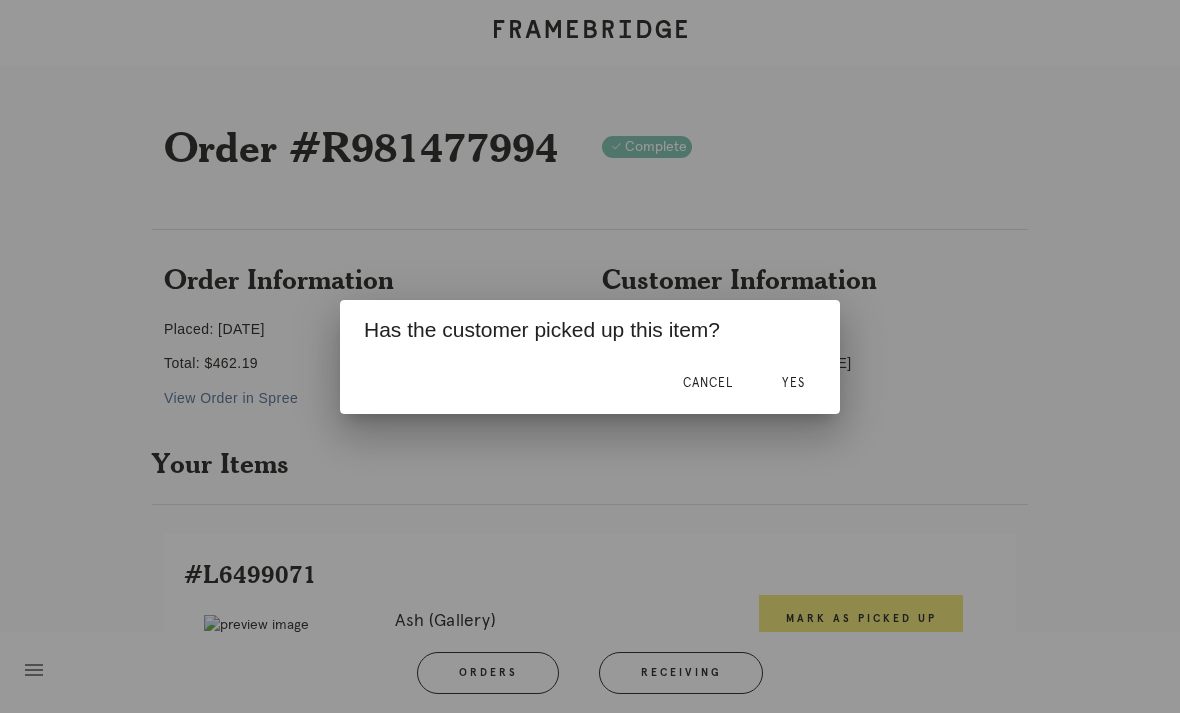click on "Yes" at bounding box center (793, 383) 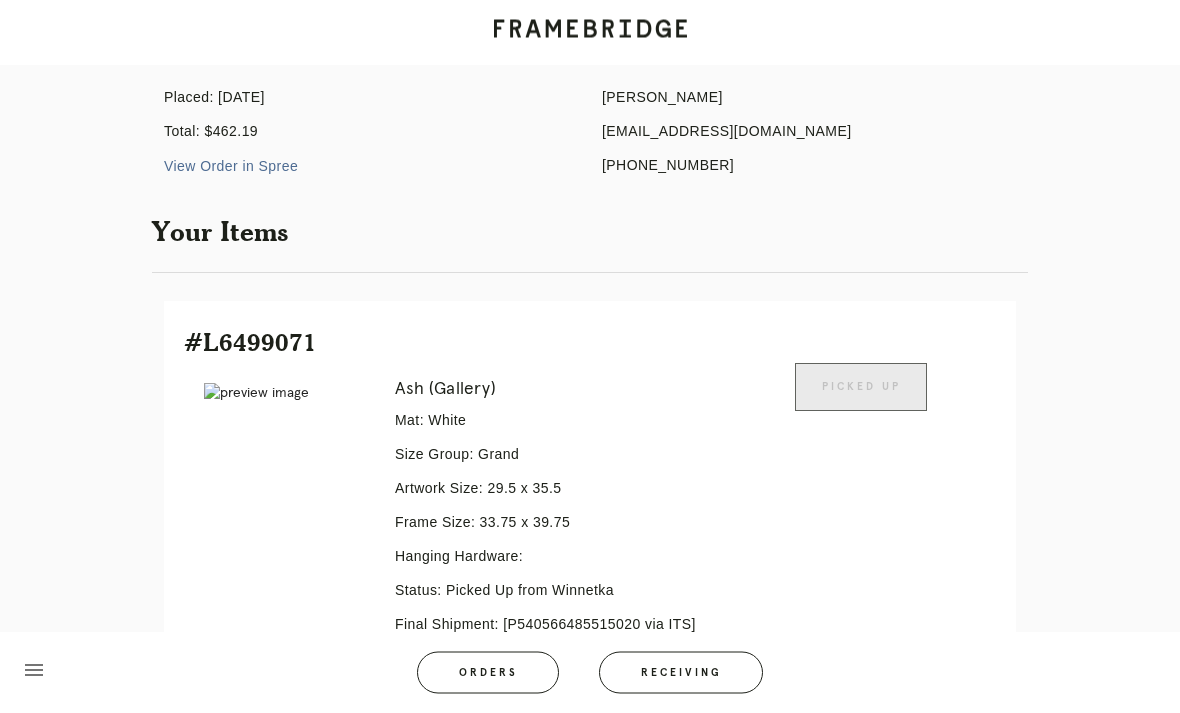 scroll, scrollTop: 422, scrollLeft: 0, axis: vertical 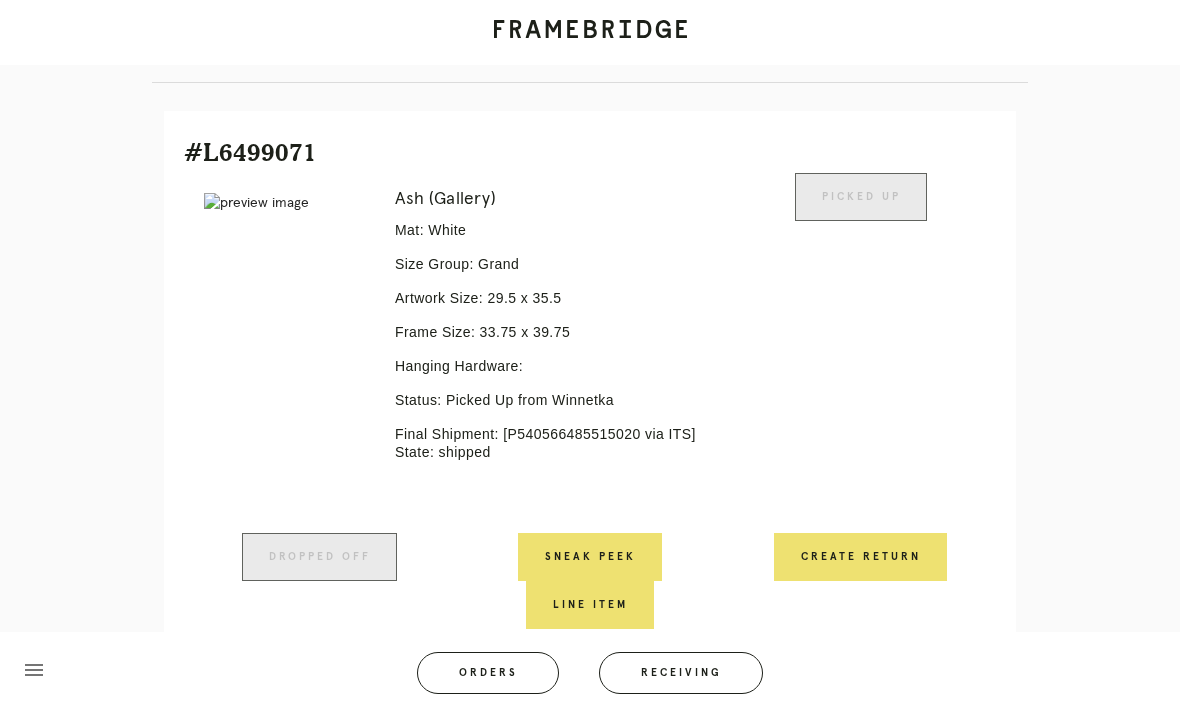 click on "Receiving" at bounding box center (681, 673) 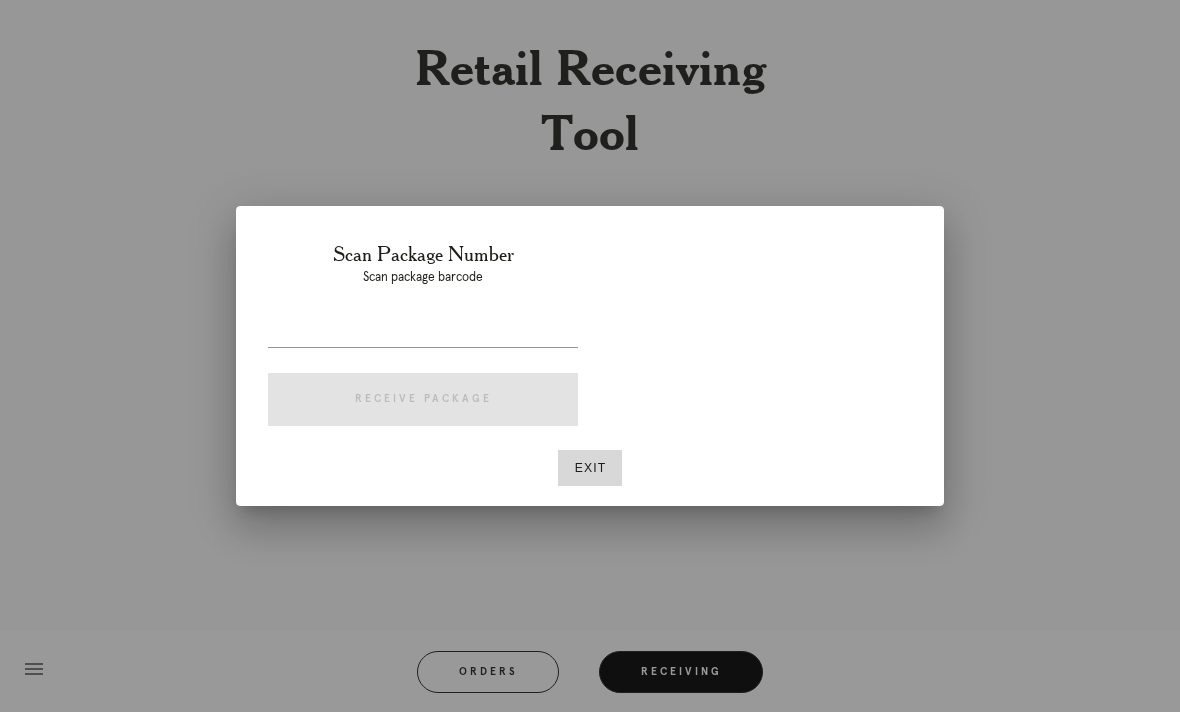 scroll, scrollTop: 64, scrollLeft: 0, axis: vertical 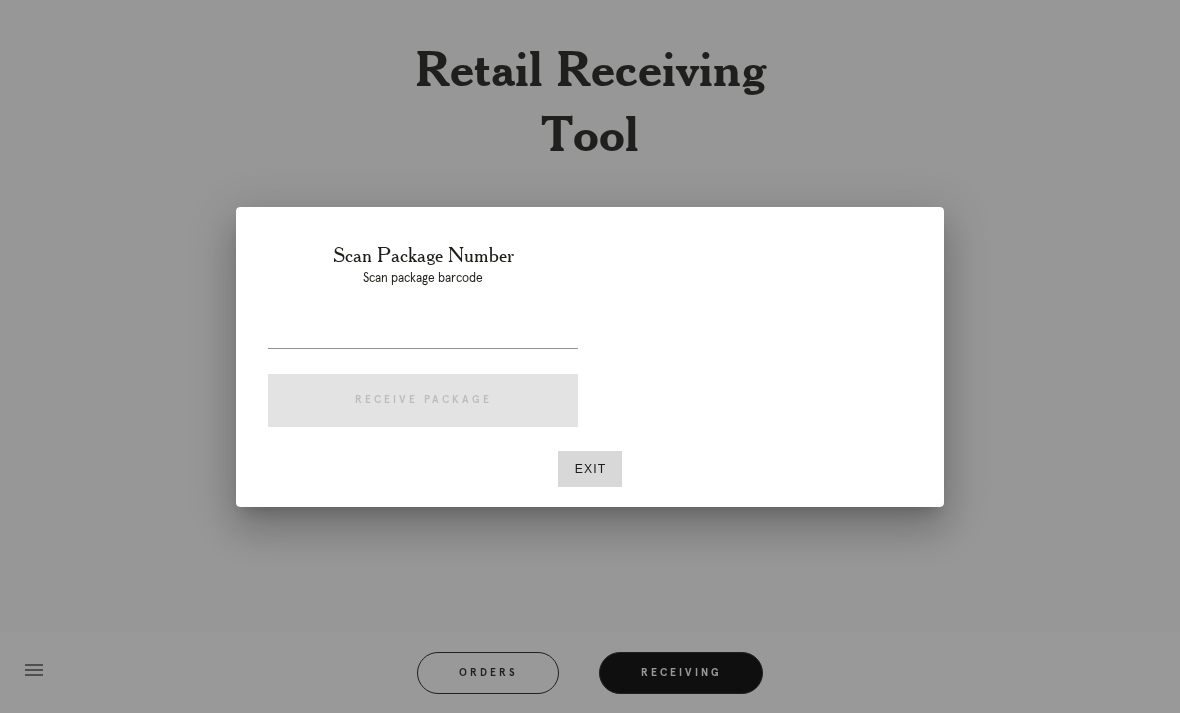click at bounding box center [423, 332] 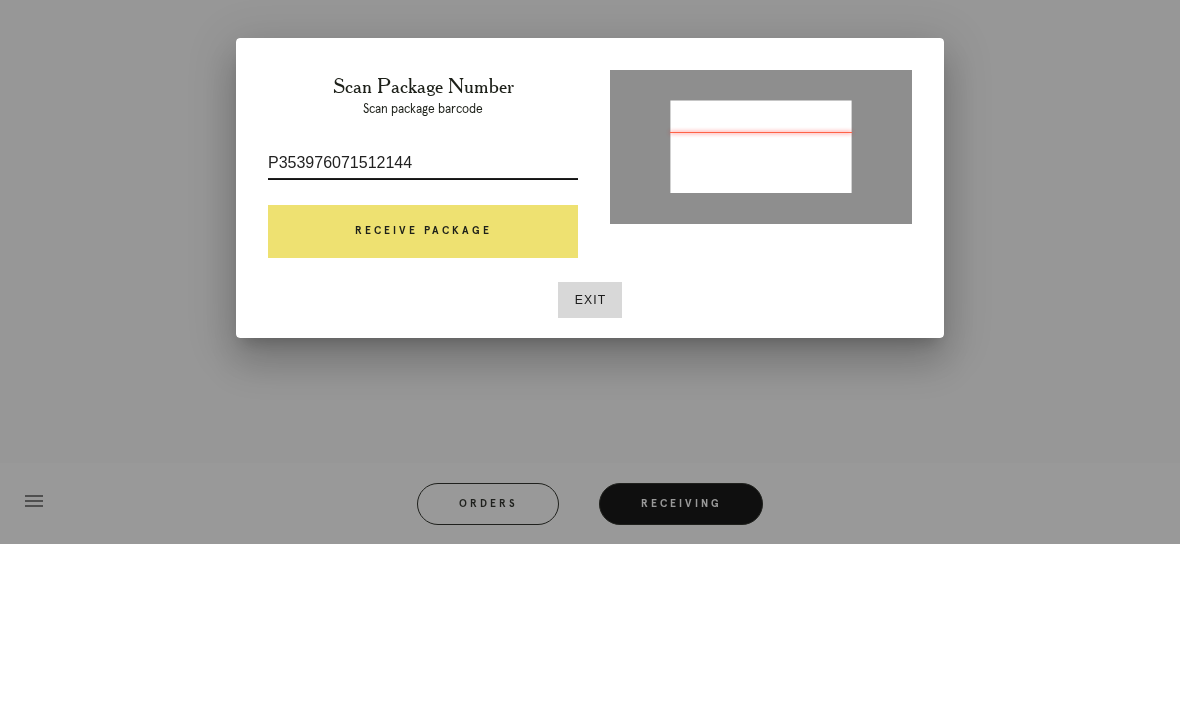 type on "P353976071512144" 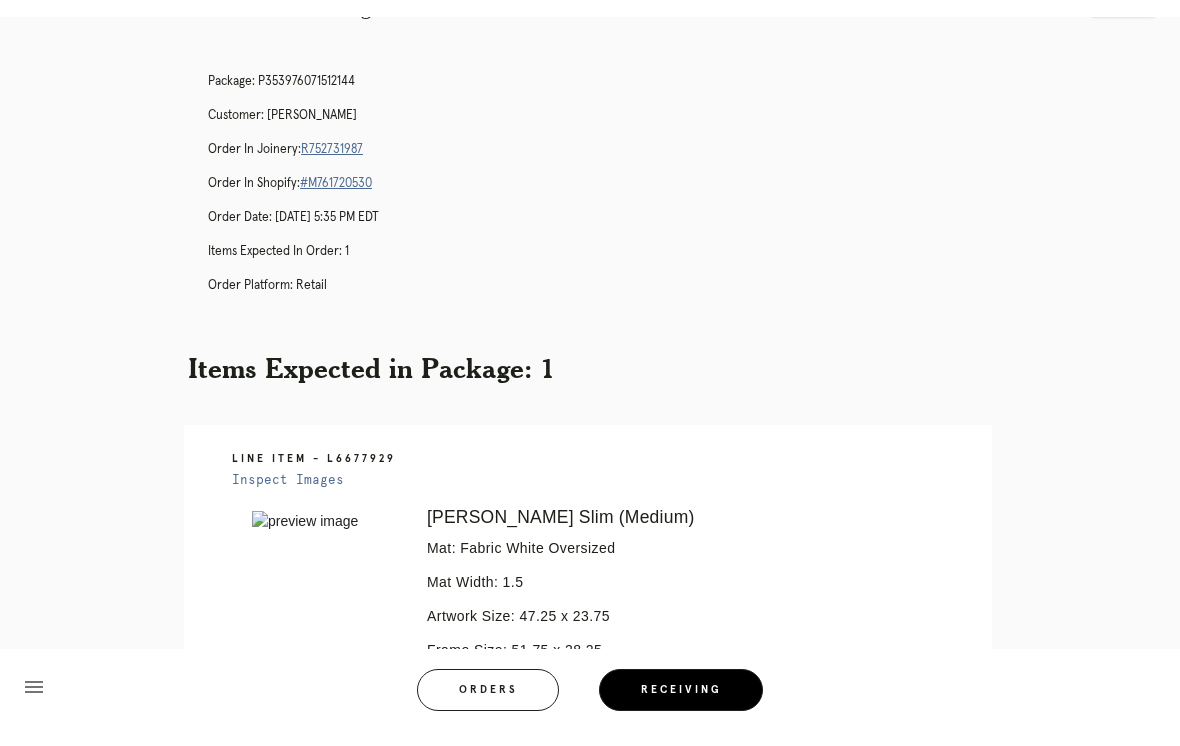 scroll, scrollTop: 0, scrollLeft: 0, axis: both 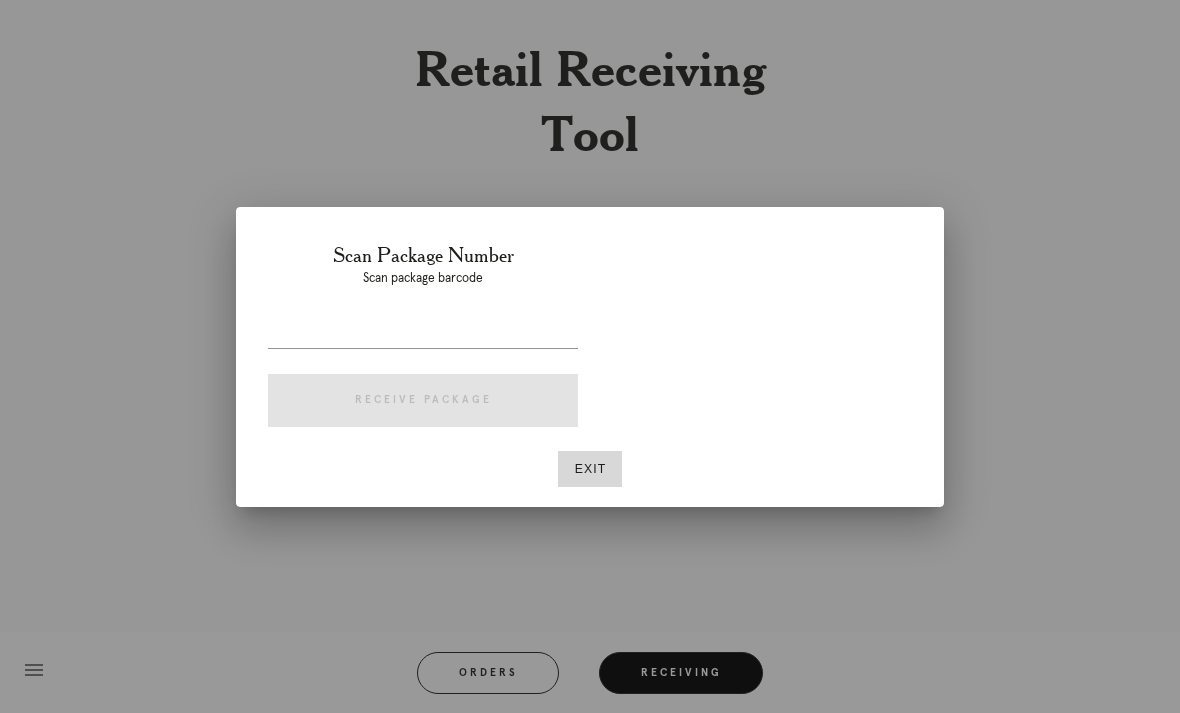 click at bounding box center [423, 332] 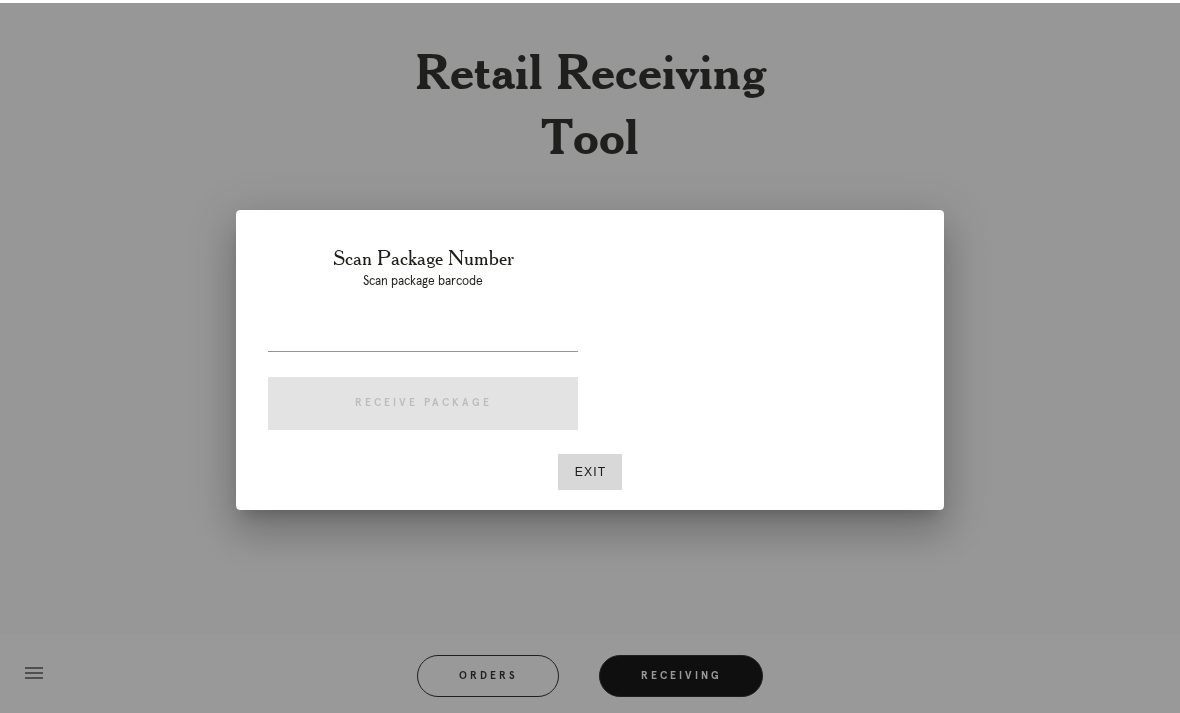 click on "Exit" at bounding box center [590, 469] 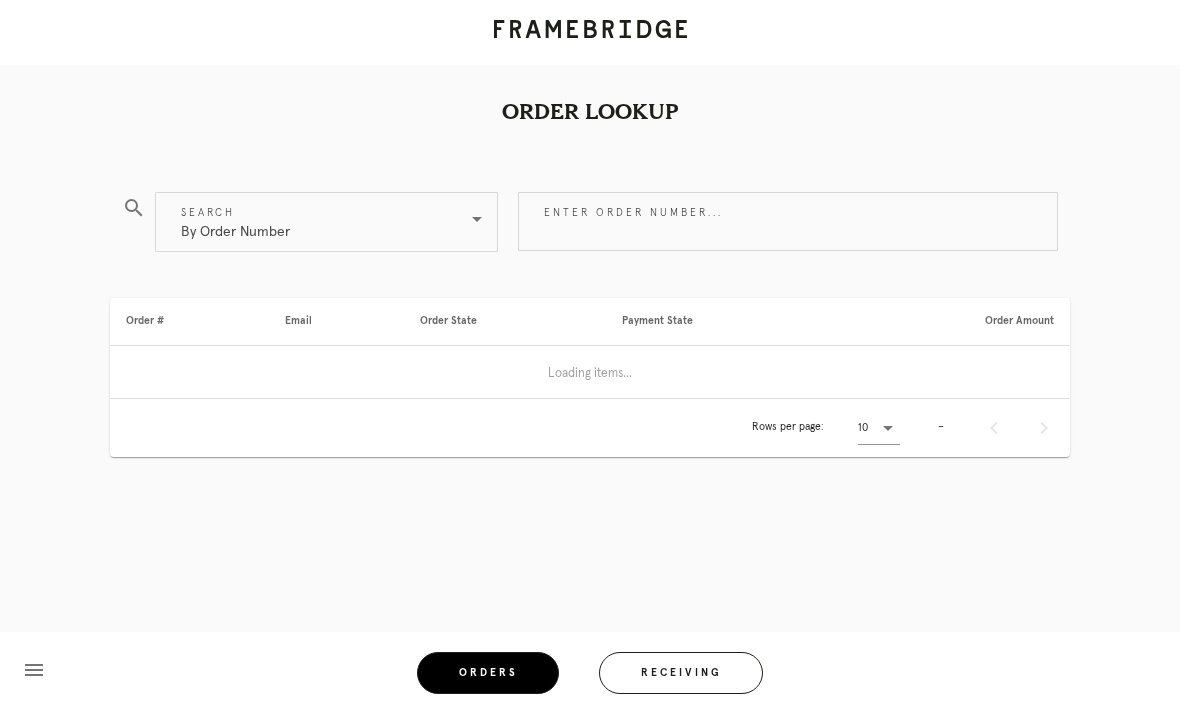click on "Orders" at bounding box center (488, 673) 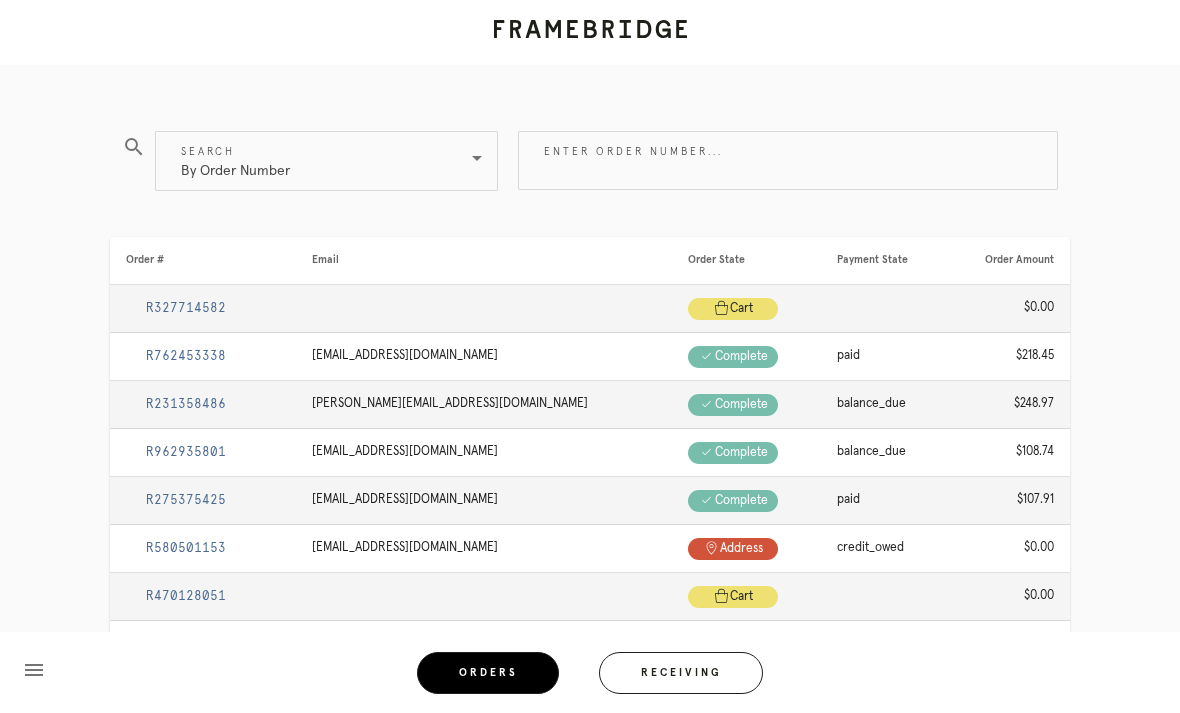 click on "Enter order number..." at bounding box center (788, 160) 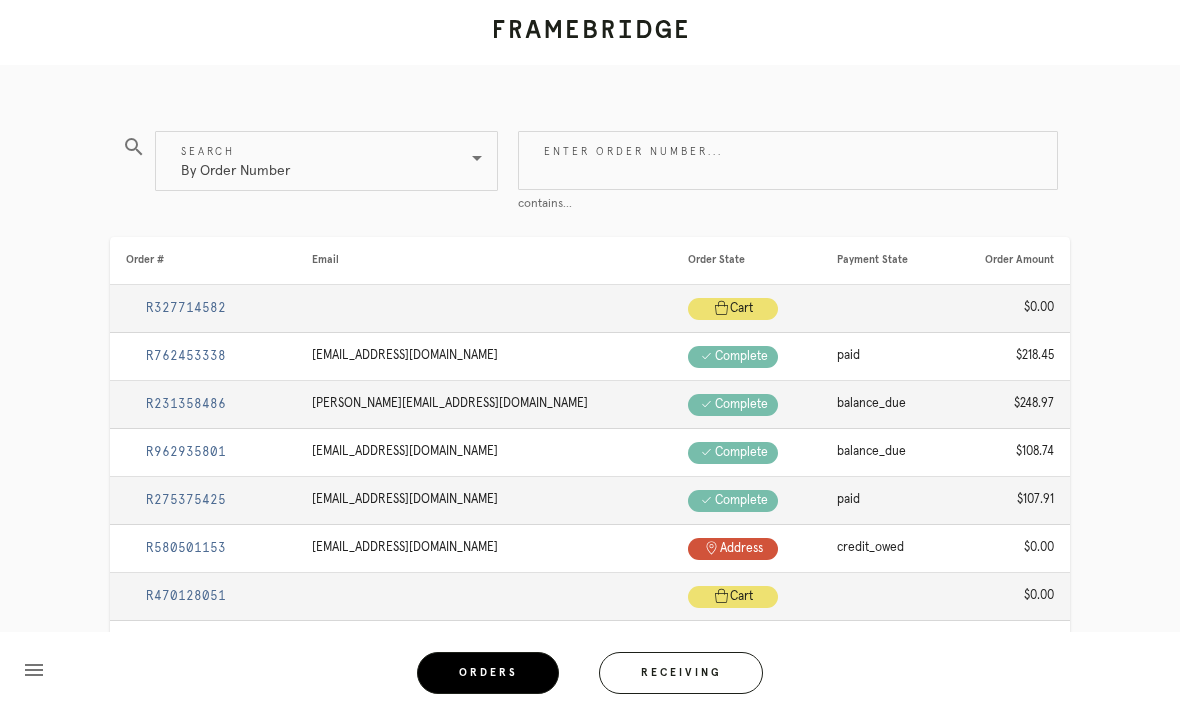 scroll, scrollTop: 60, scrollLeft: 0, axis: vertical 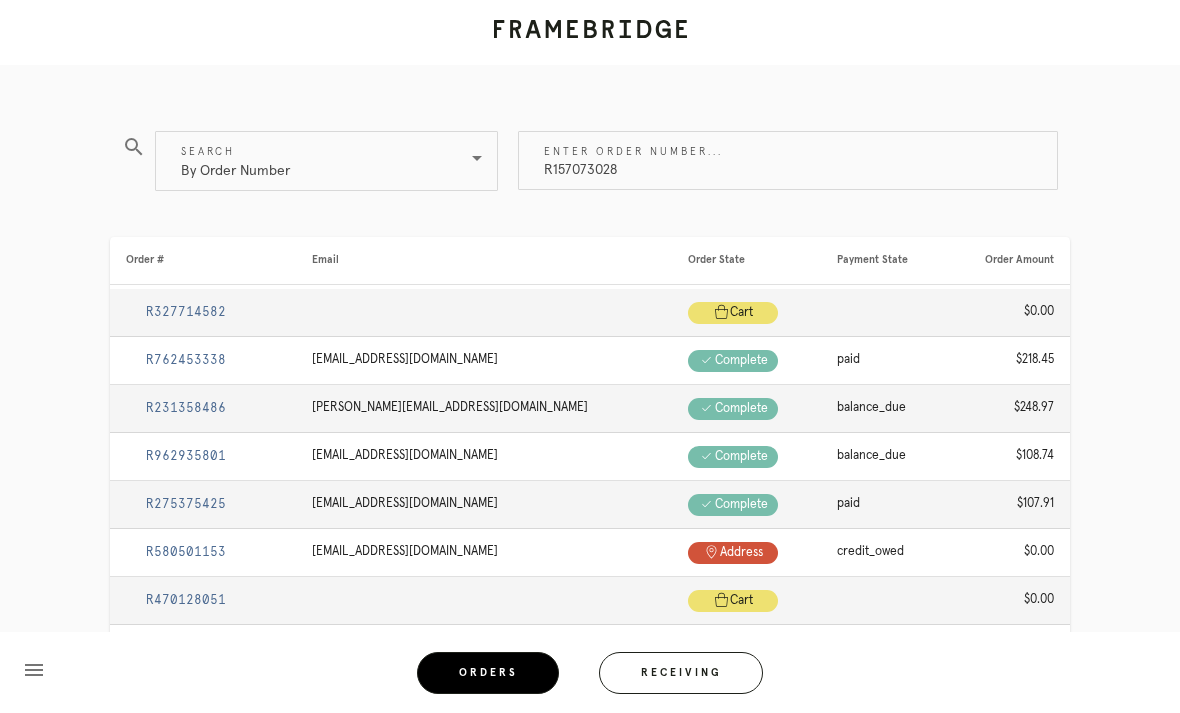 click on "R157073028" at bounding box center [788, 160] 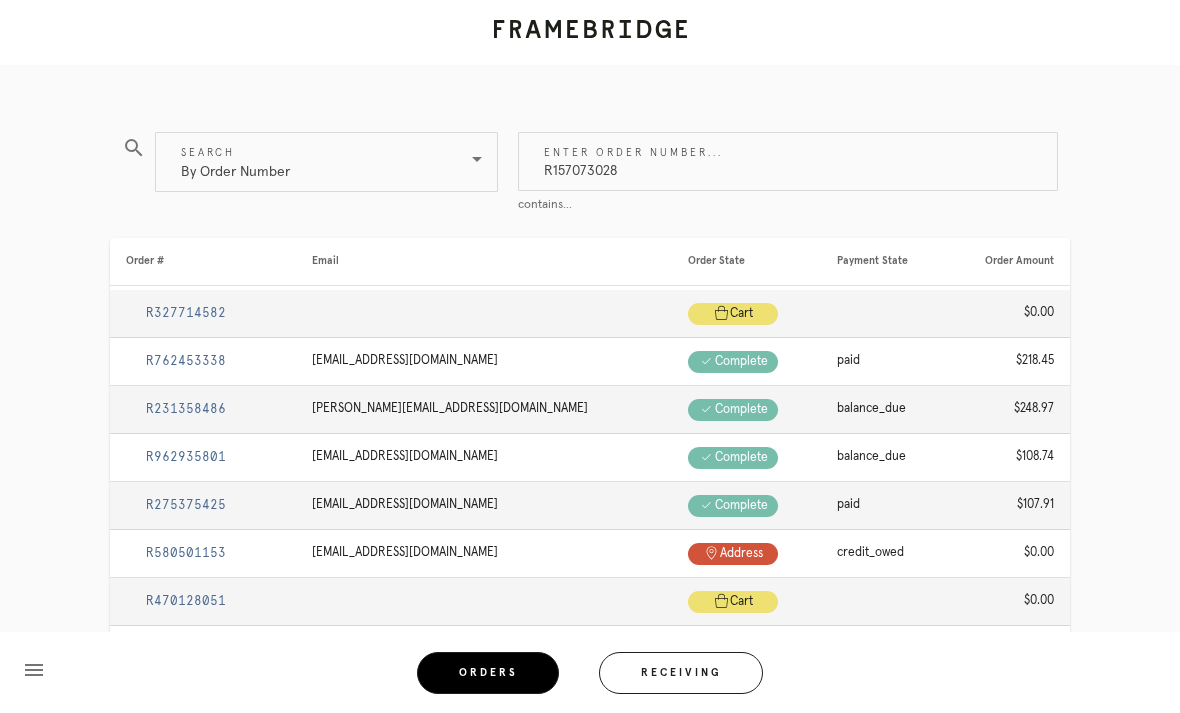 type on "R157073028" 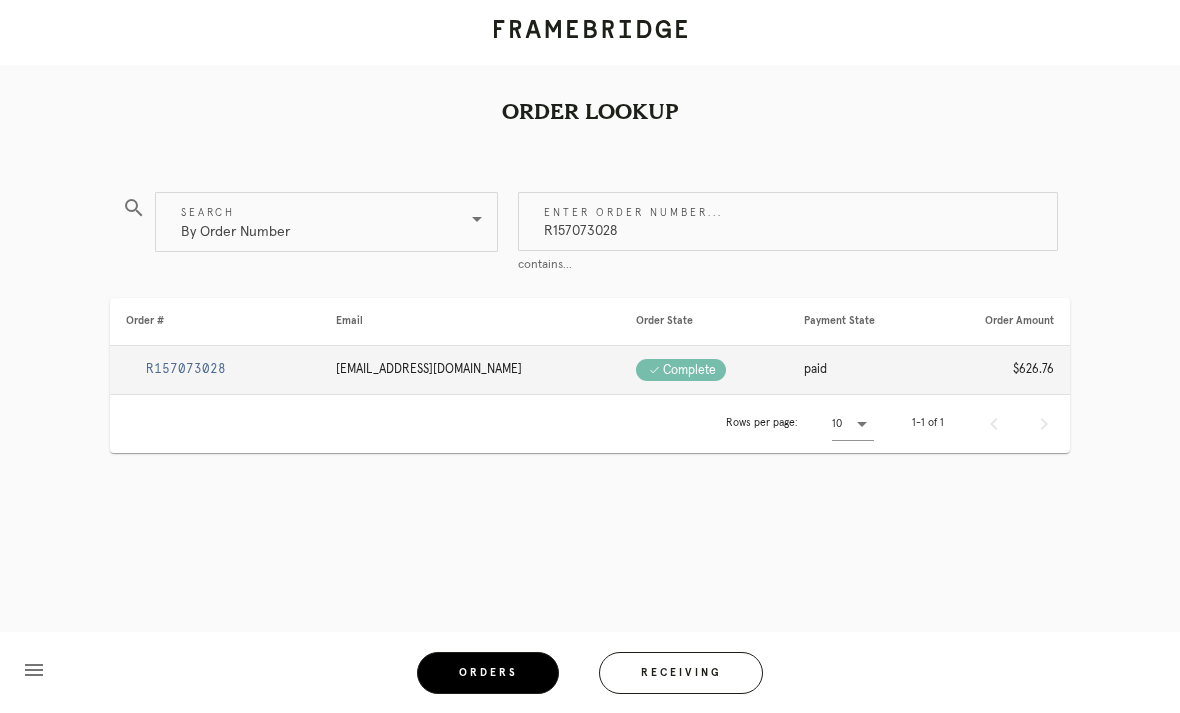 scroll, scrollTop: 61, scrollLeft: 0, axis: vertical 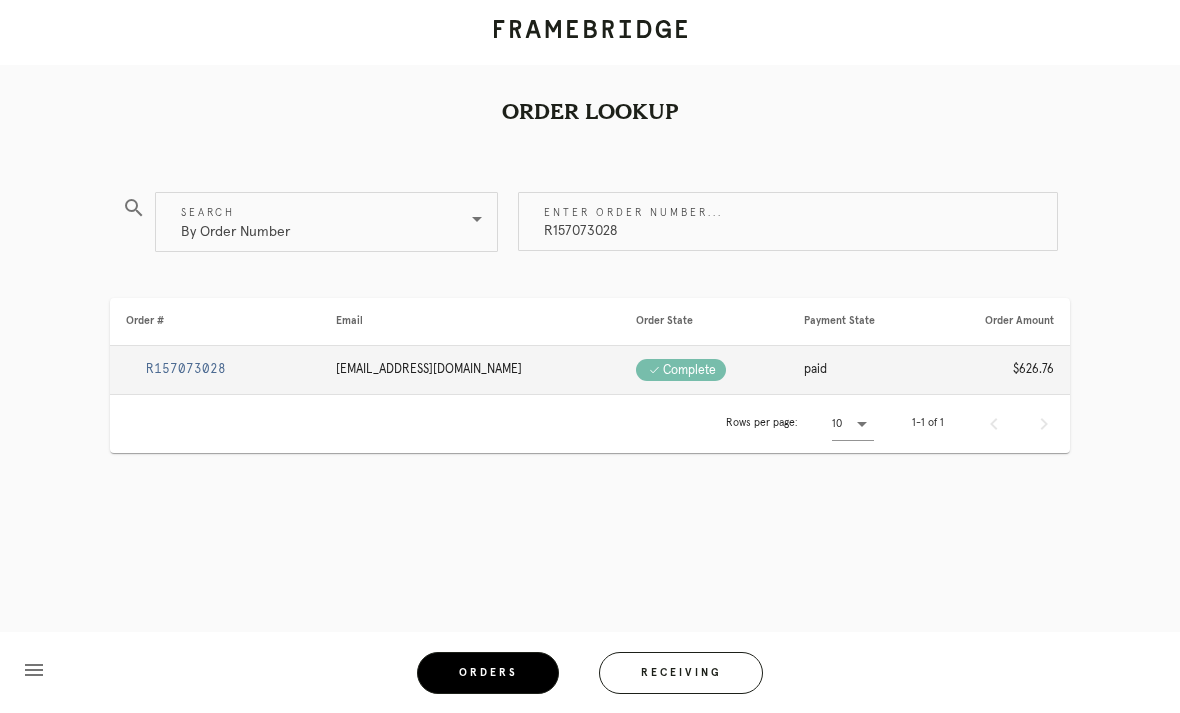 click on "R157073028" at bounding box center [186, 369] 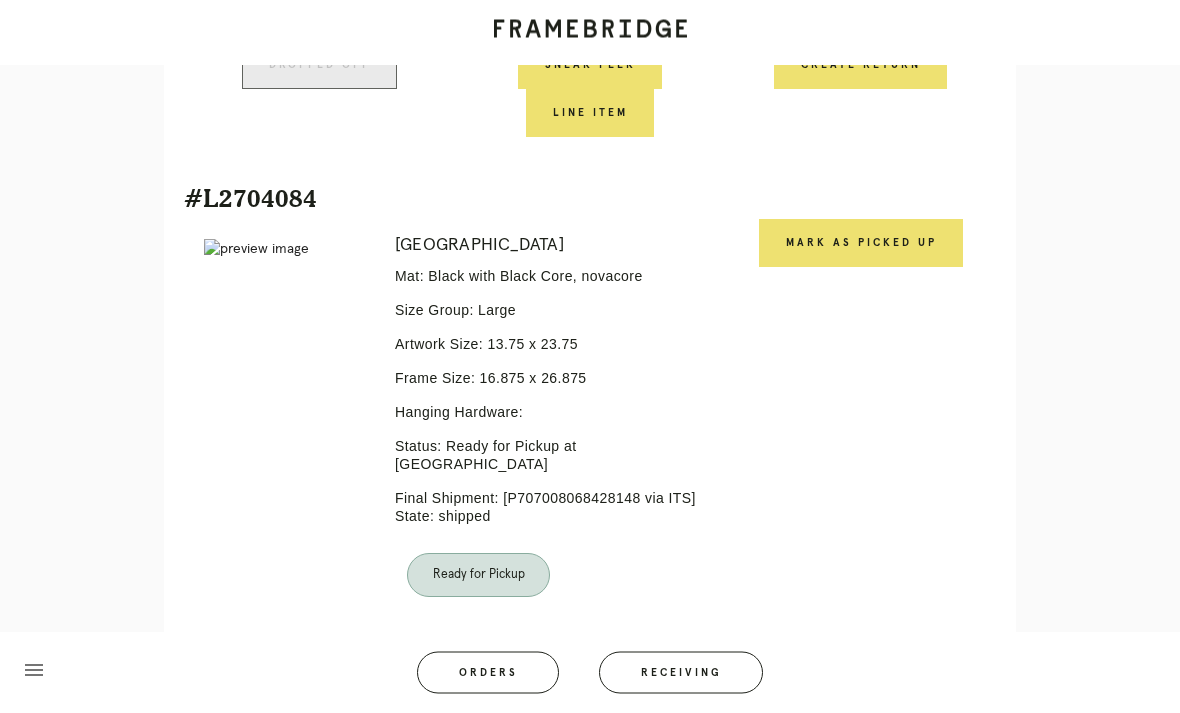 scroll, scrollTop: 940, scrollLeft: 0, axis: vertical 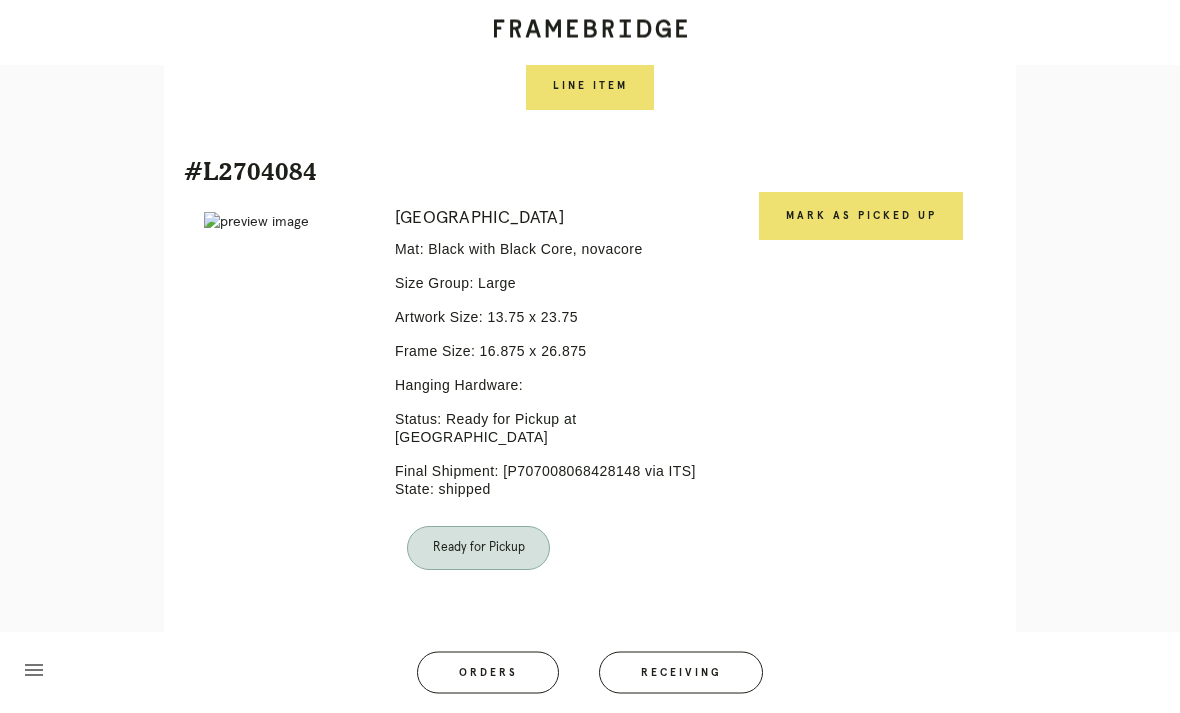 click on "Mark as Picked Up" at bounding box center [861, 217] 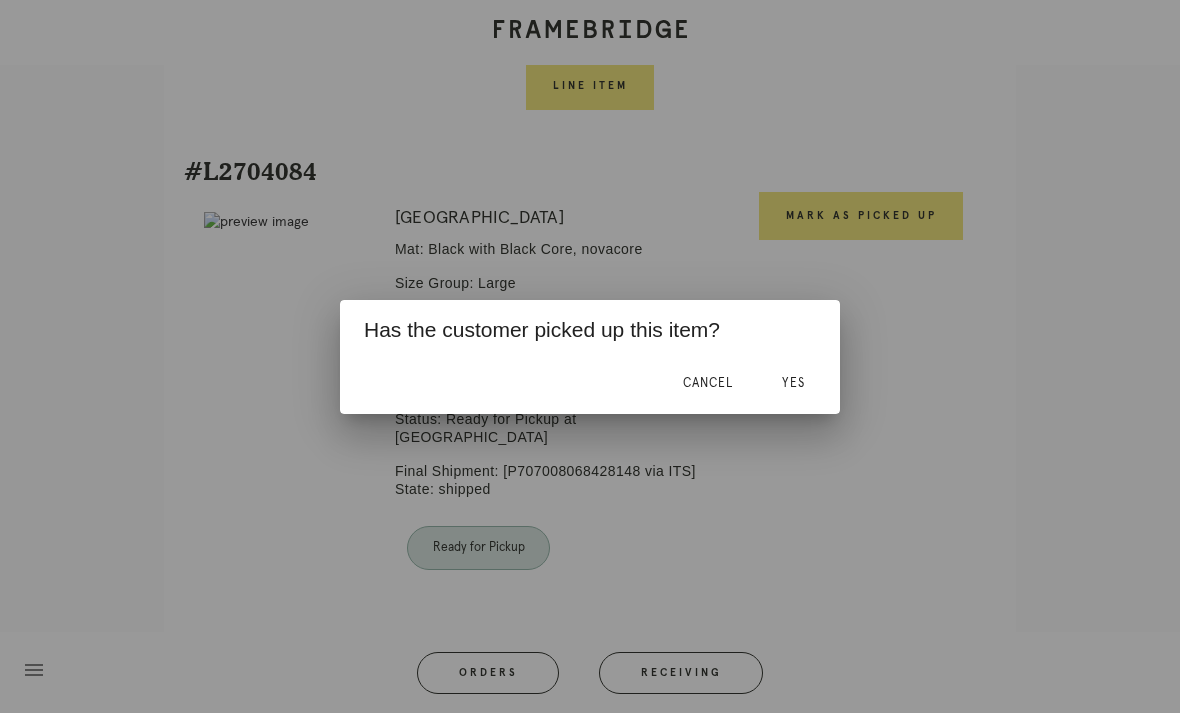 click on "Yes" at bounding box center [793, 384] 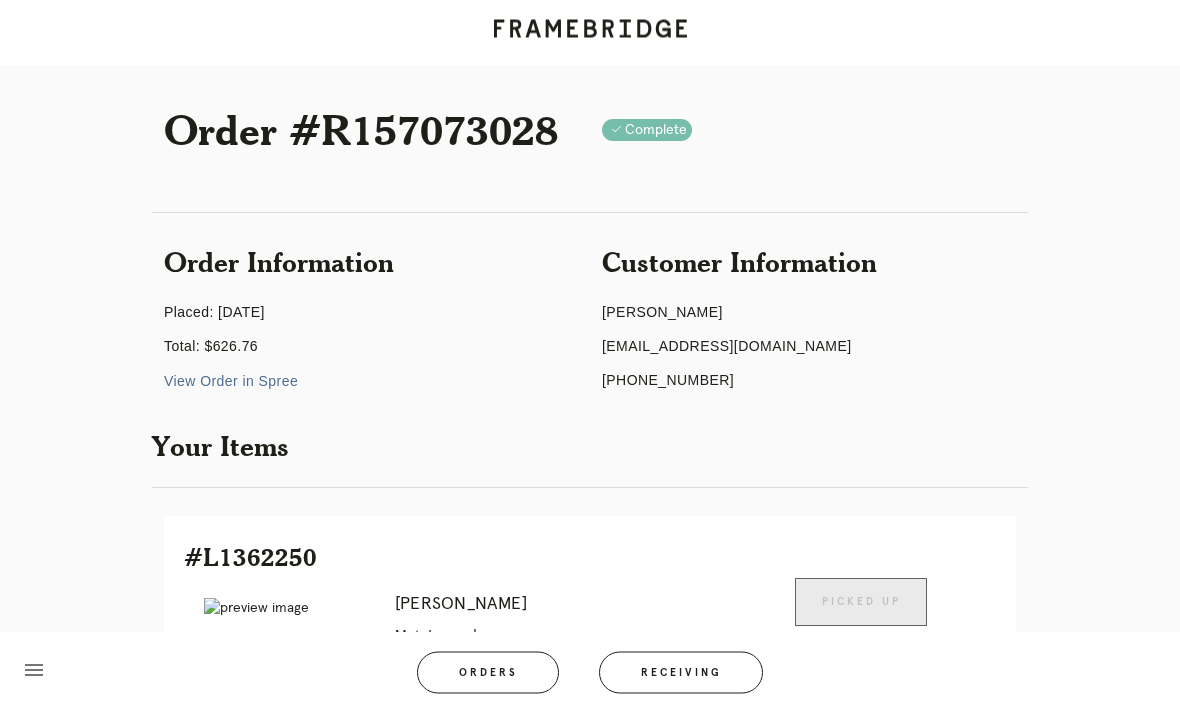 scroll, scrollTop: 0, scrollLeft: 0, axis: both 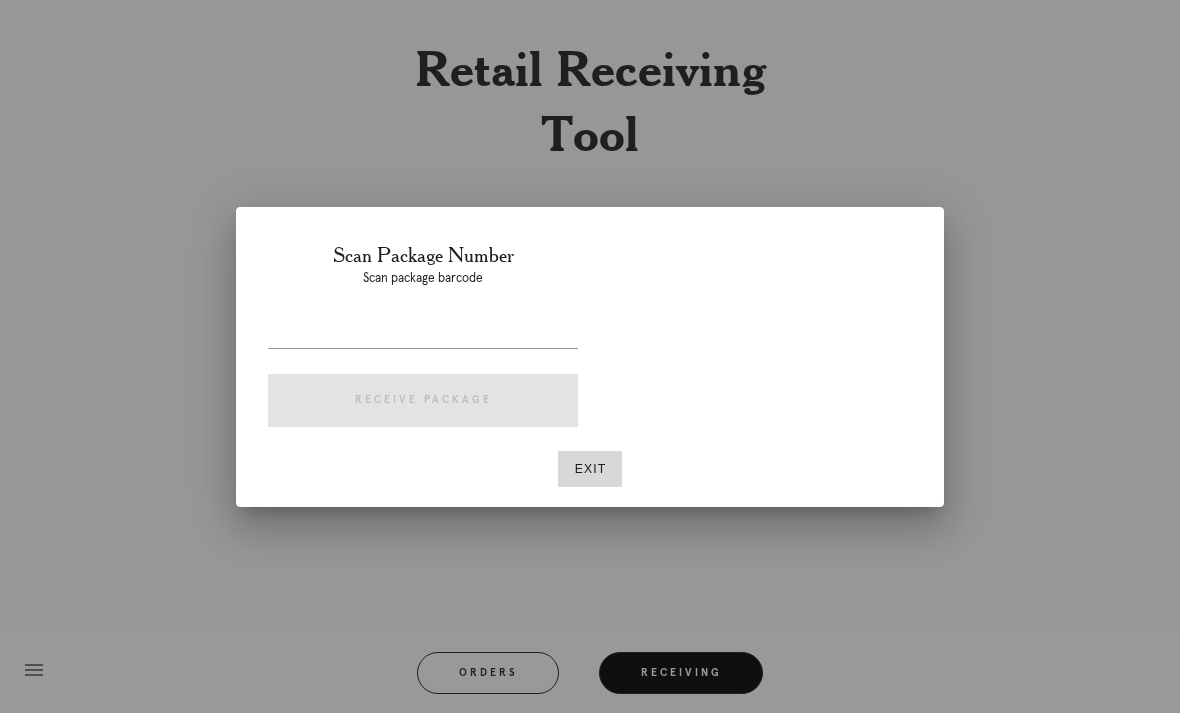 click at bounding box center [590, 356] 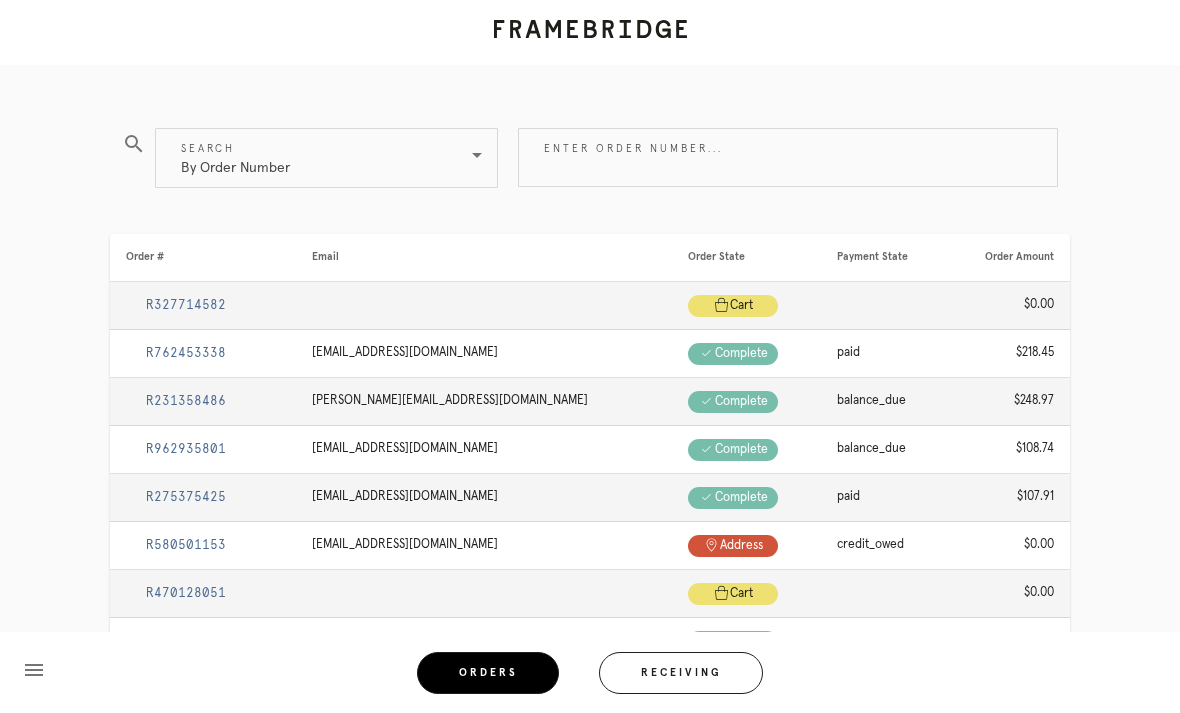 click at bounding box center (590, 32) 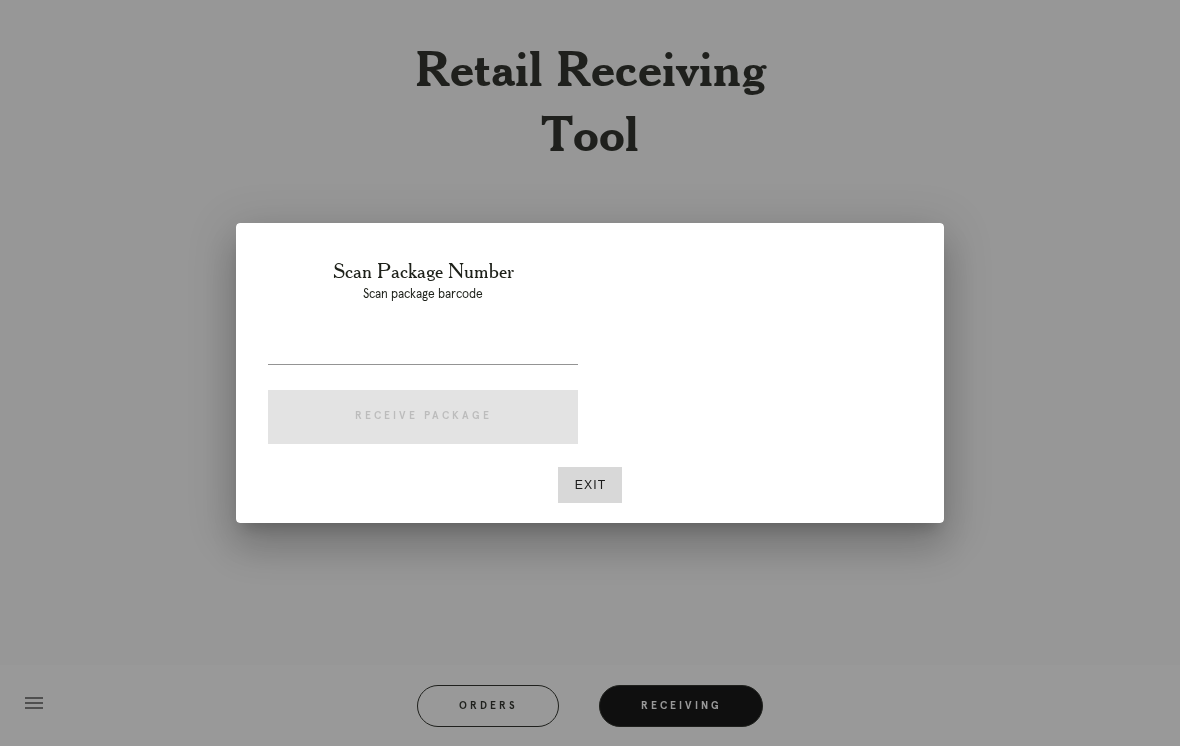 scroll, scrollTop: 0, scrollLeft: 0, axis: both 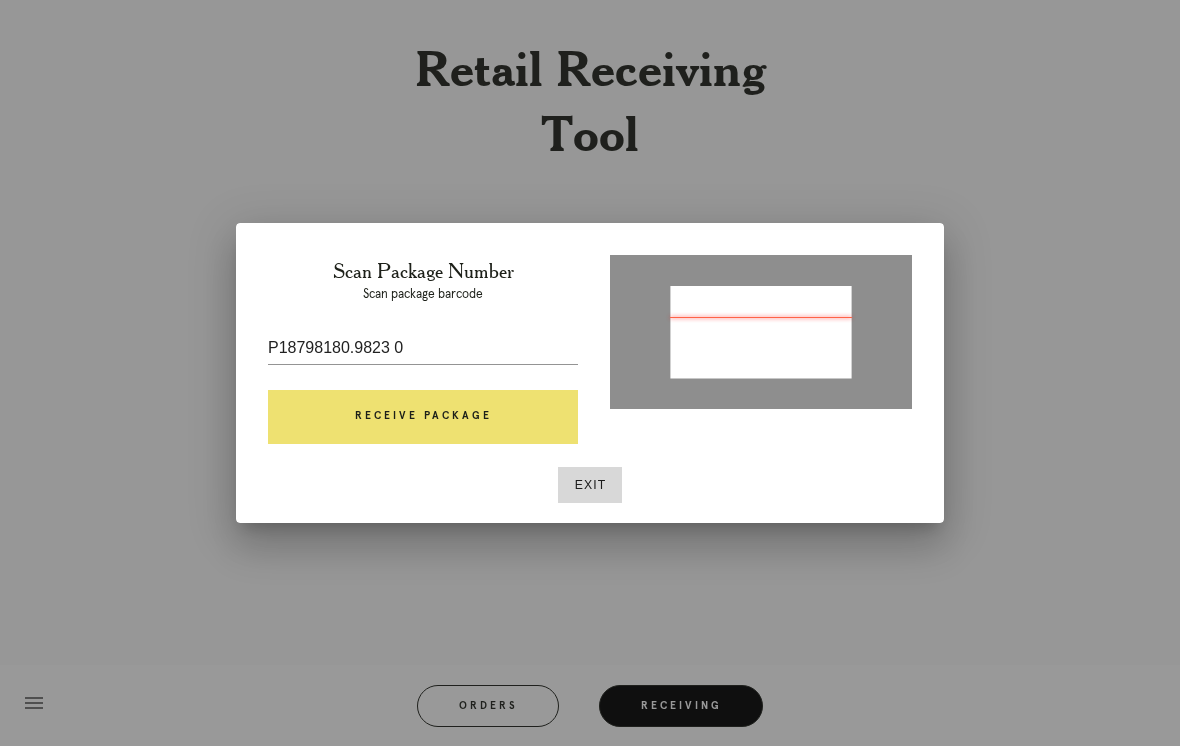type on "P1879:2803982300" 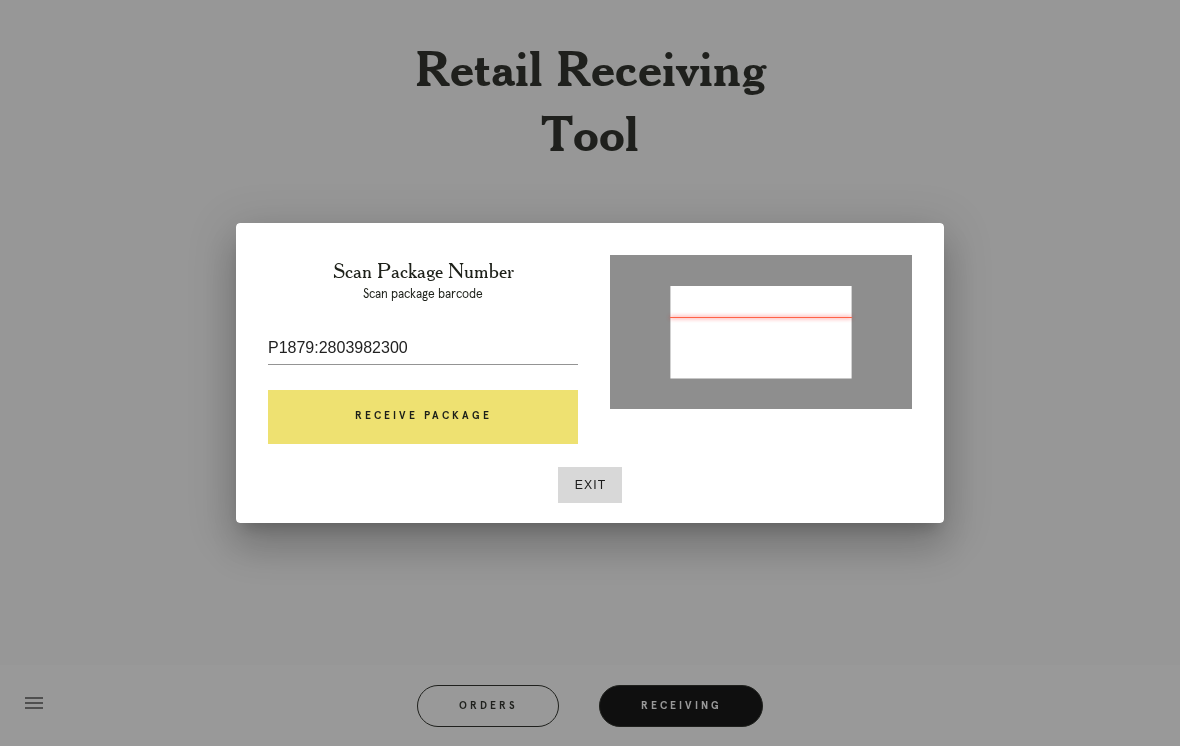 click on "Receive Package" at bounding box center [423, 417] 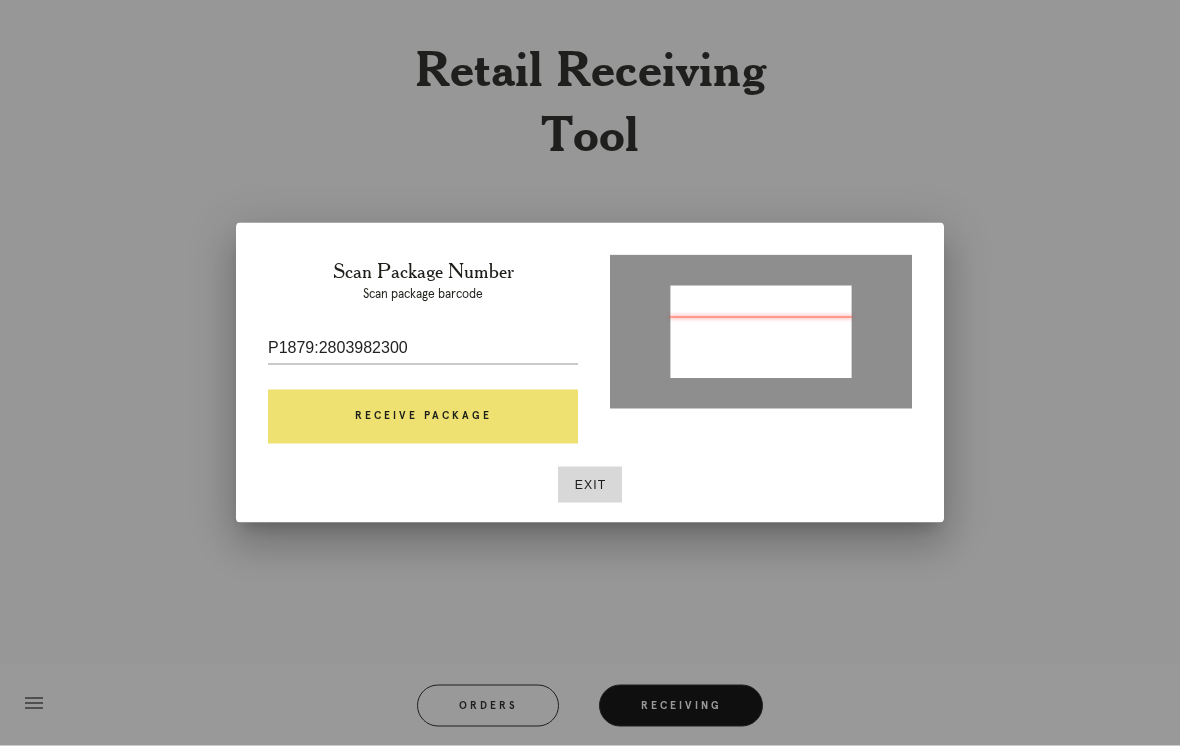 scroll, scrollTop: 31, scrollLeft: 0, axis: vertical 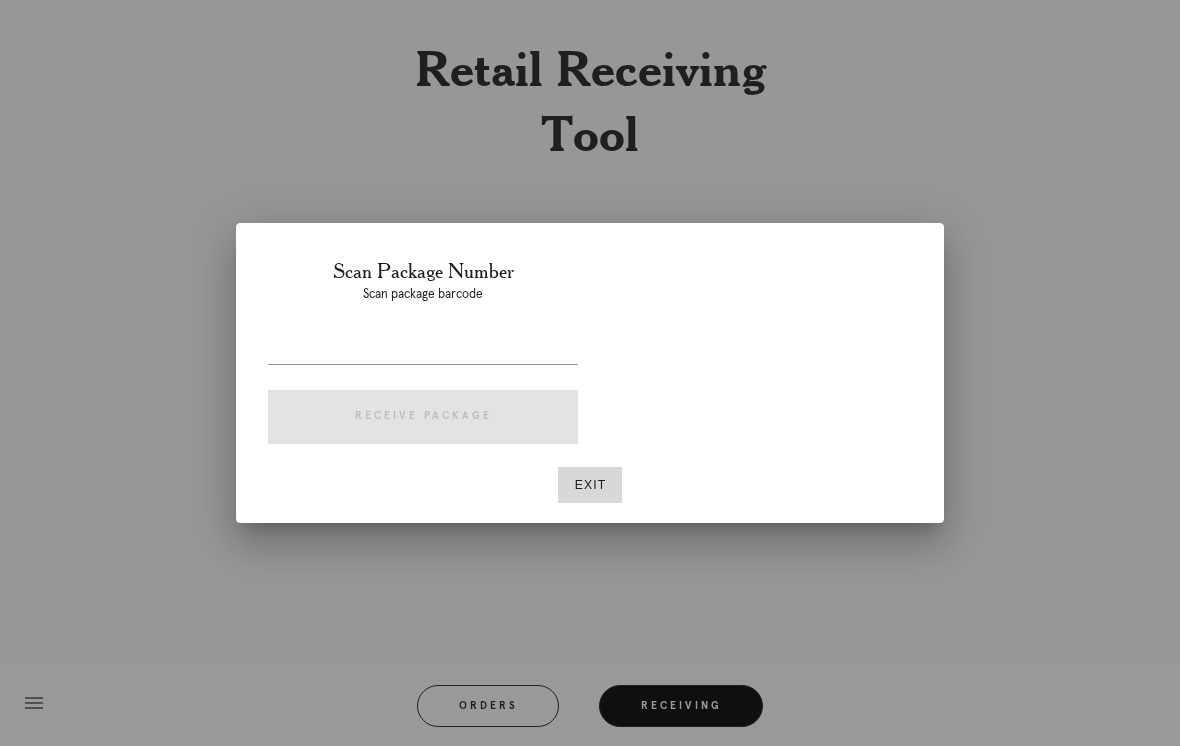 click on "Exit" at bounding box center (590, 485) 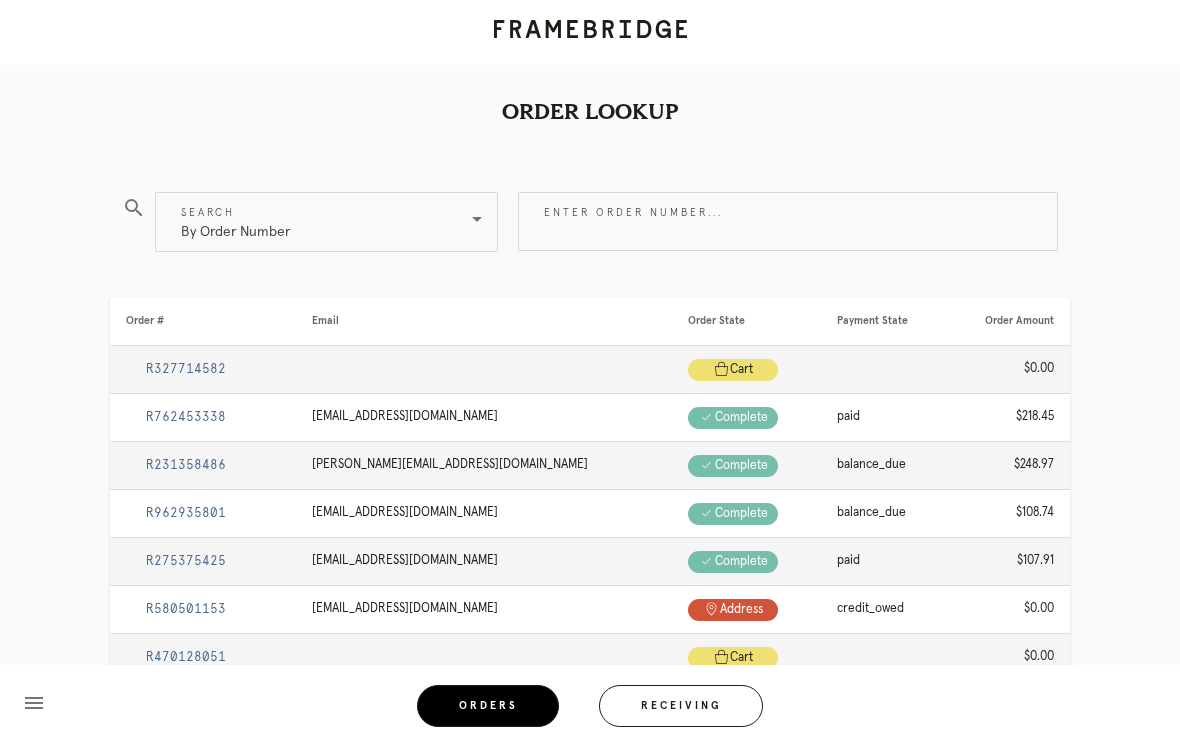 click on "Receiving" at bounding box center [681, 706] 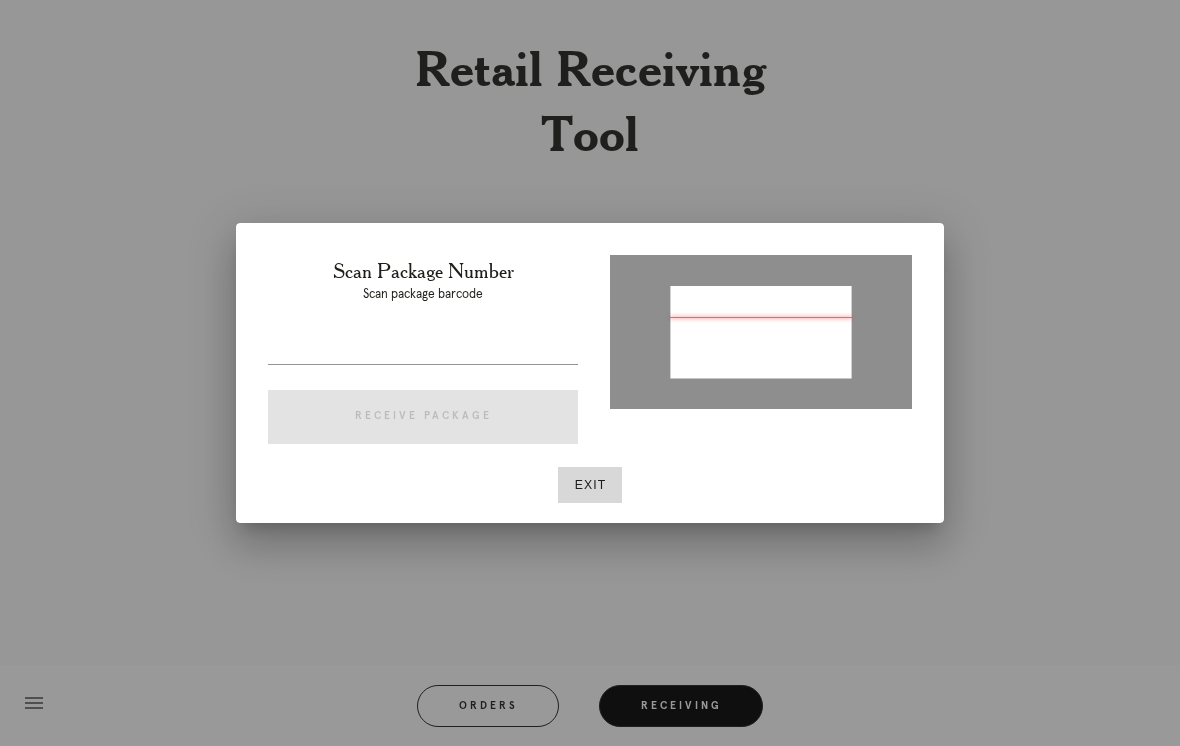 click at bounding box center [423, 348] 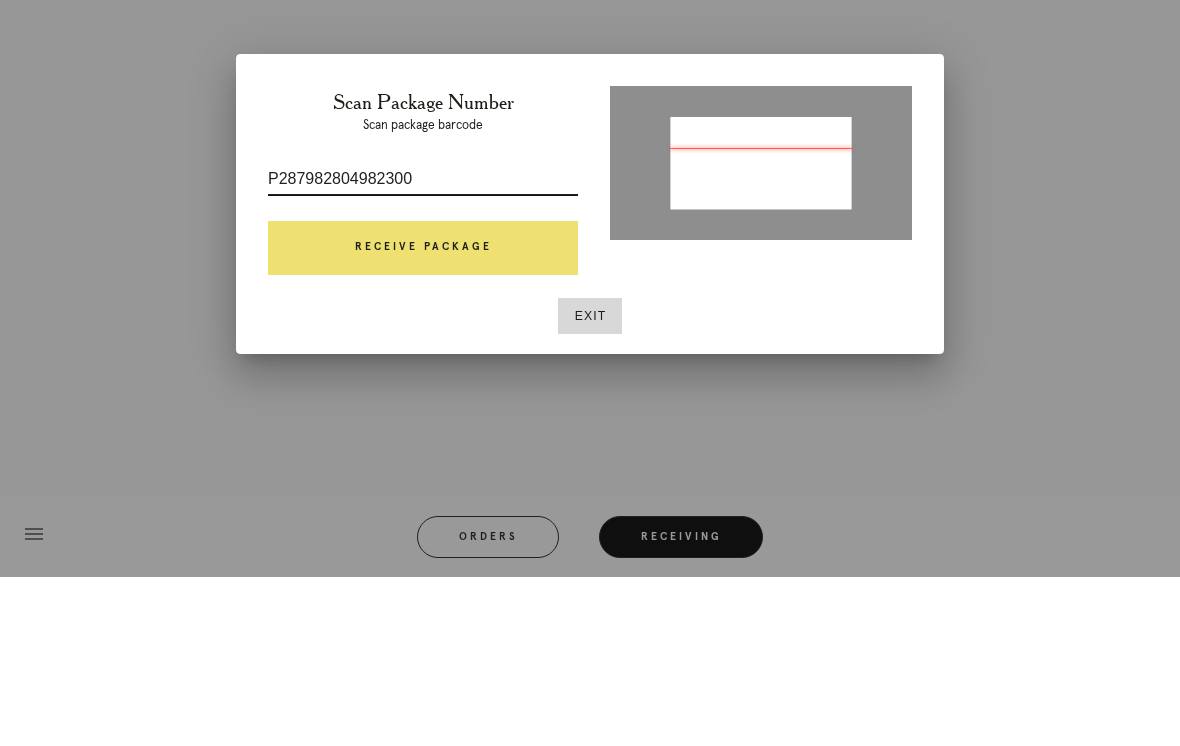 type on "P287982804982300" 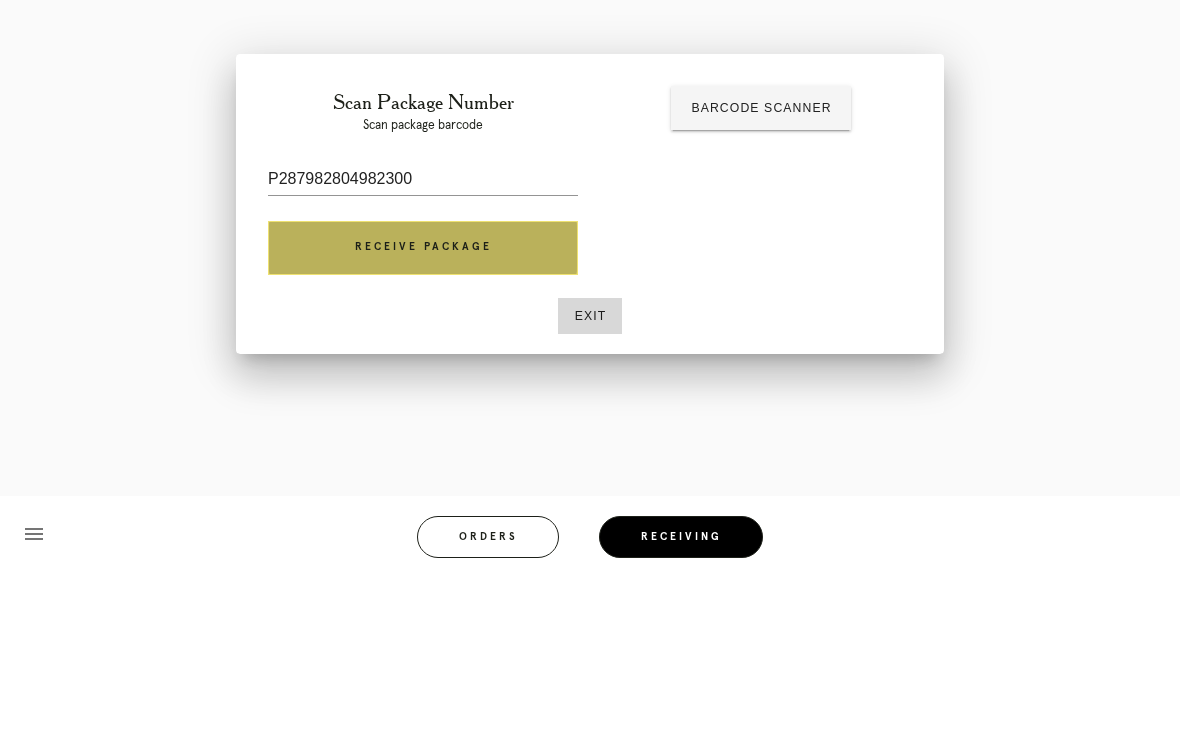 scroll, scrollTop: 31, scrollLeft: 0, axis: vertical 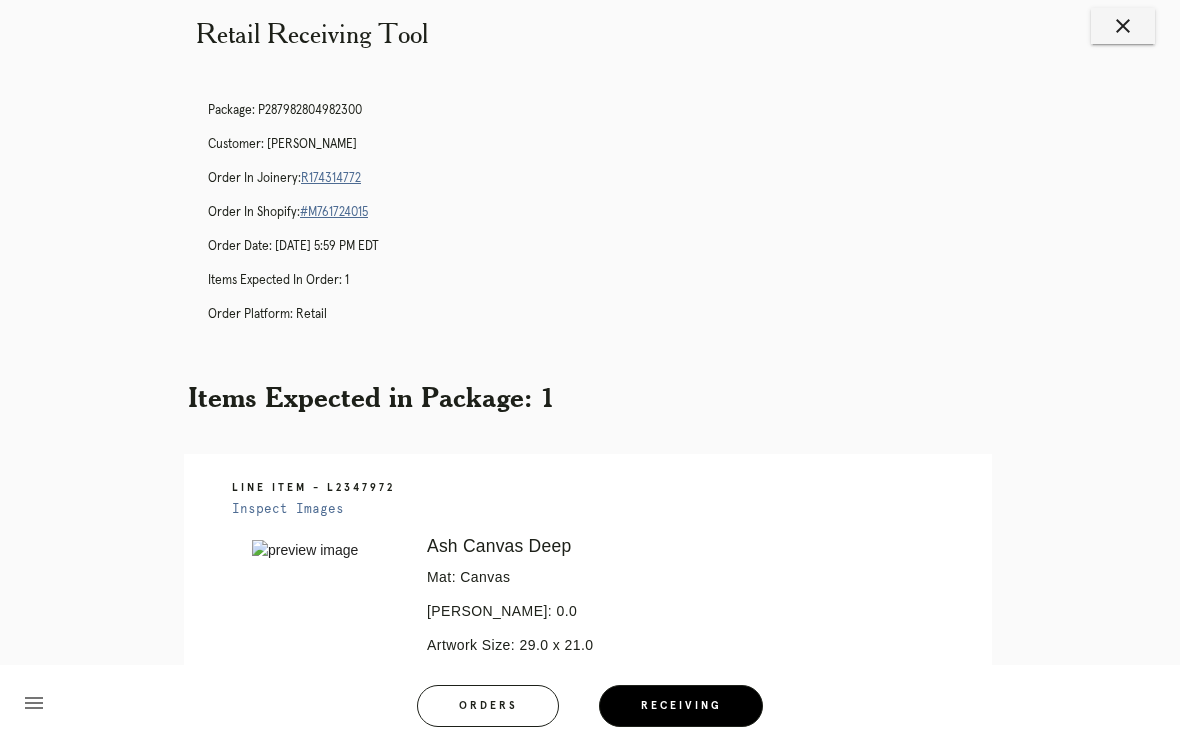 click on "R174314772" at bounding box center [331, 178] 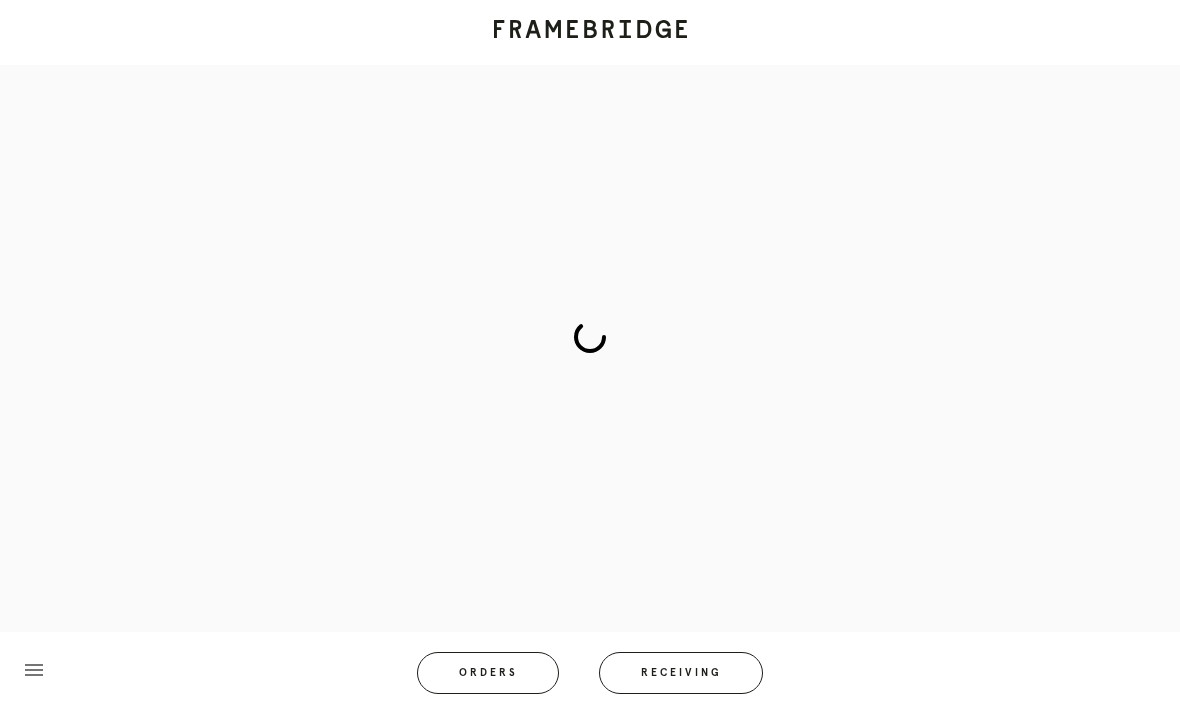 scroll, scrollTop: 0, scrollLeft: 0, axis: both 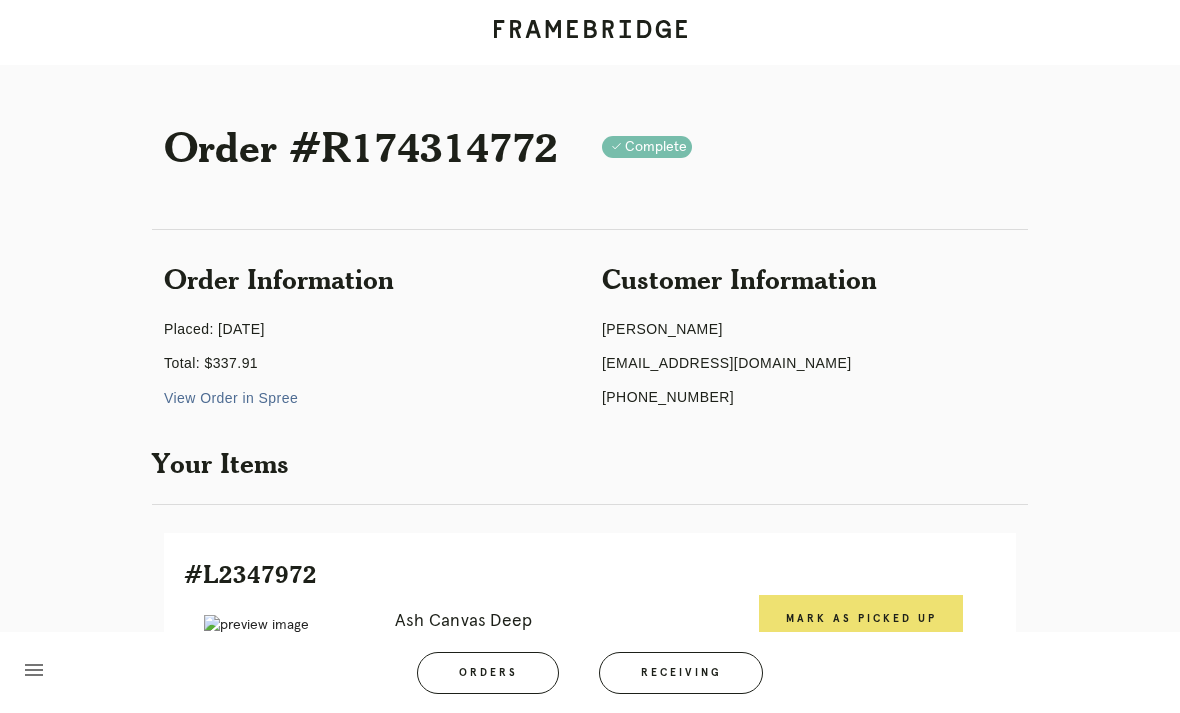 click on "Mark as Picked Up" at bounding box center [861, 619] 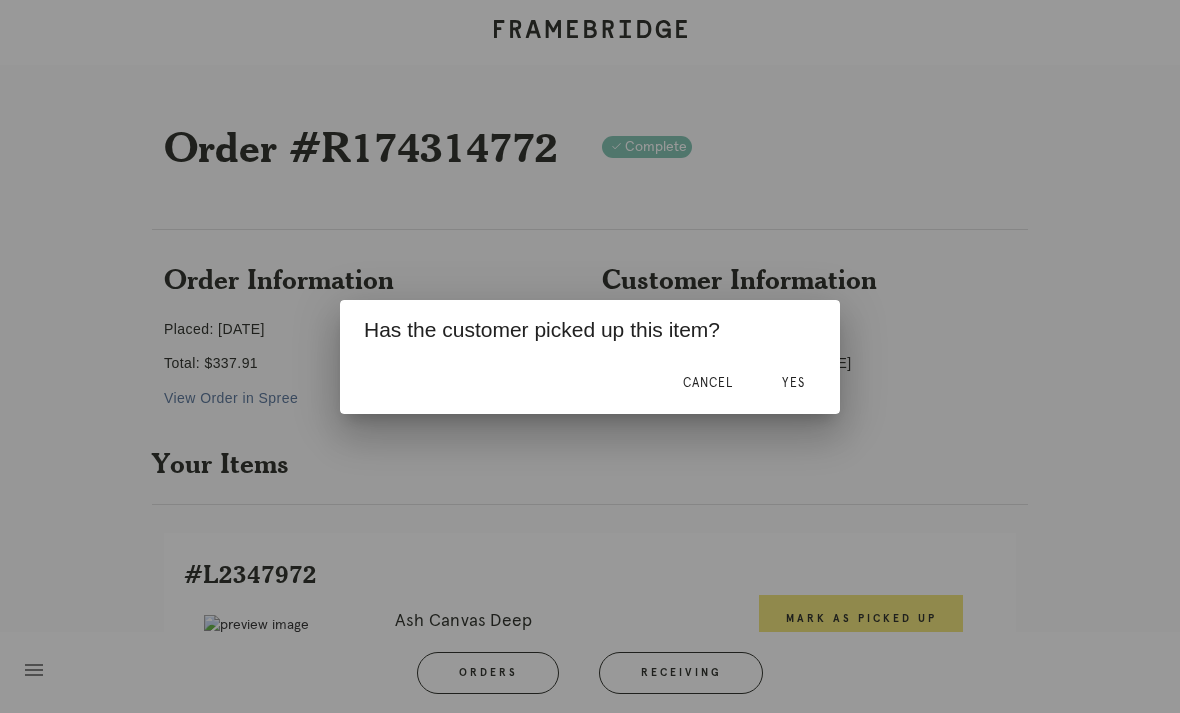 click on "Yes" 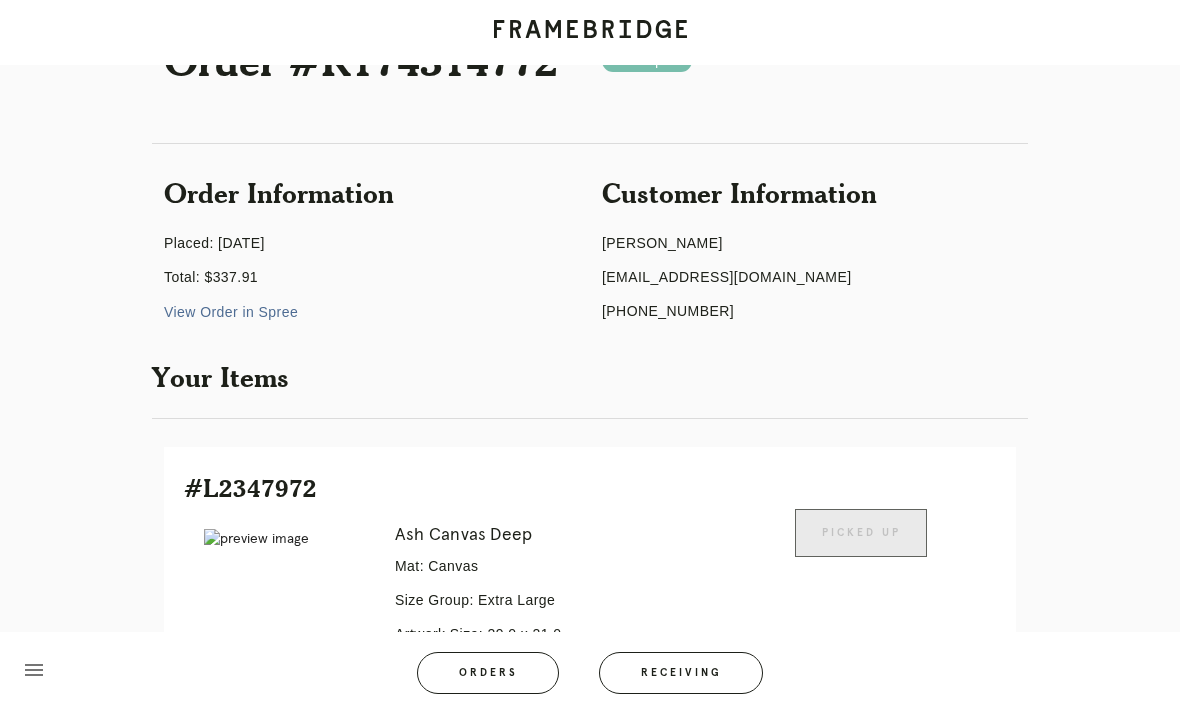 scroll, scrollTop: 440, scrollLeft: 0, axis: vertical 